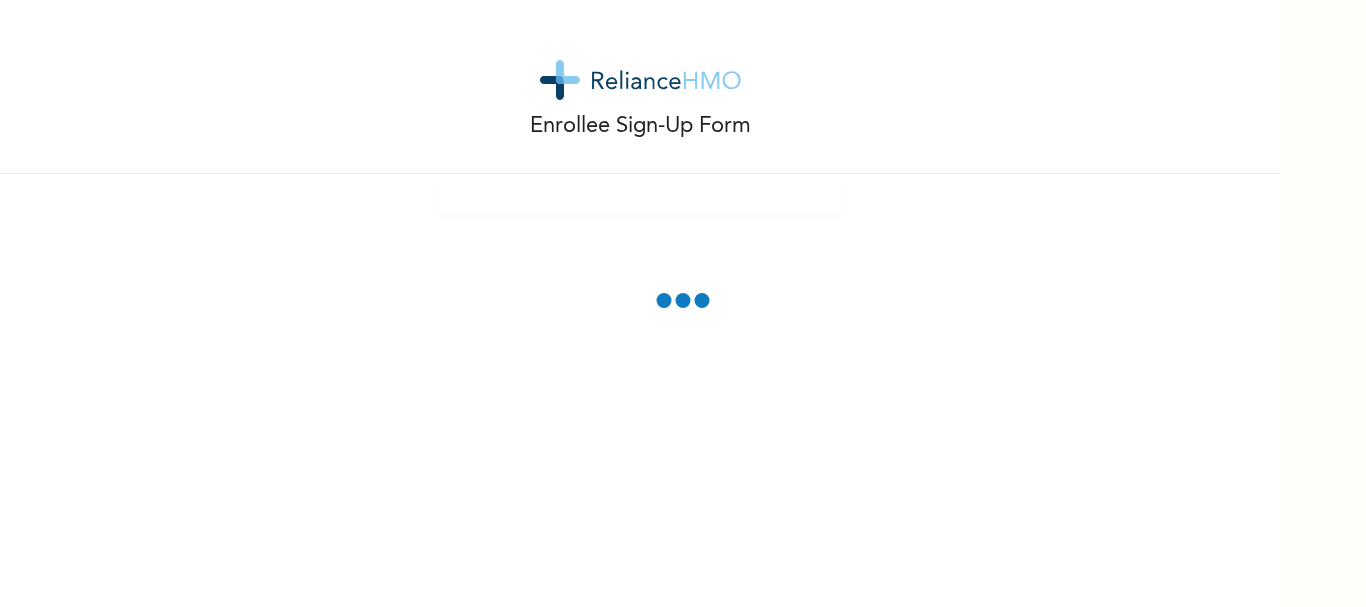 scroll, scrollTop: 0, scrollLeft: 0, axis: both 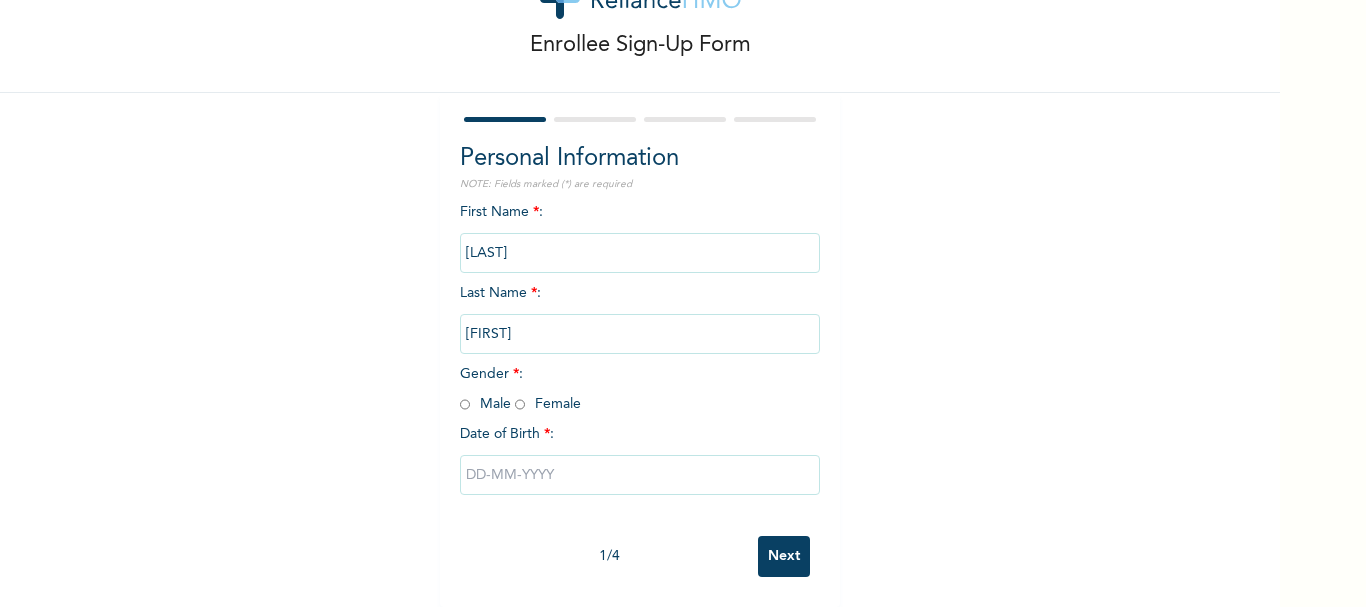 click at bounding box center (465, 404) 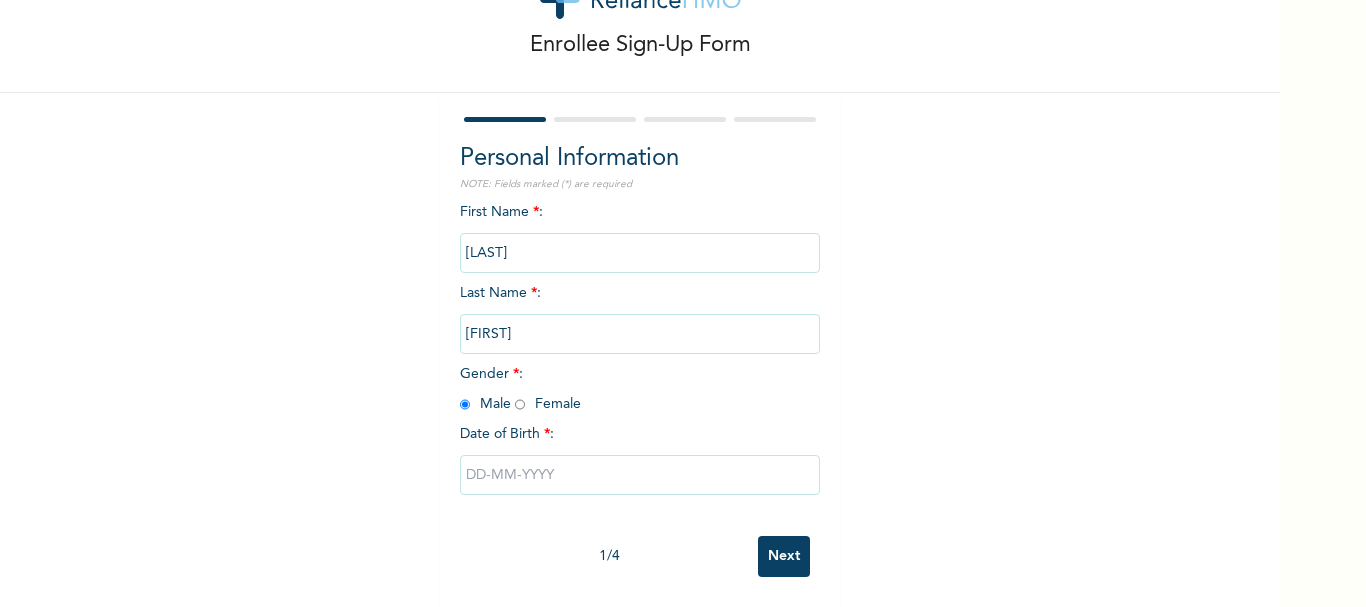 radio on "true" 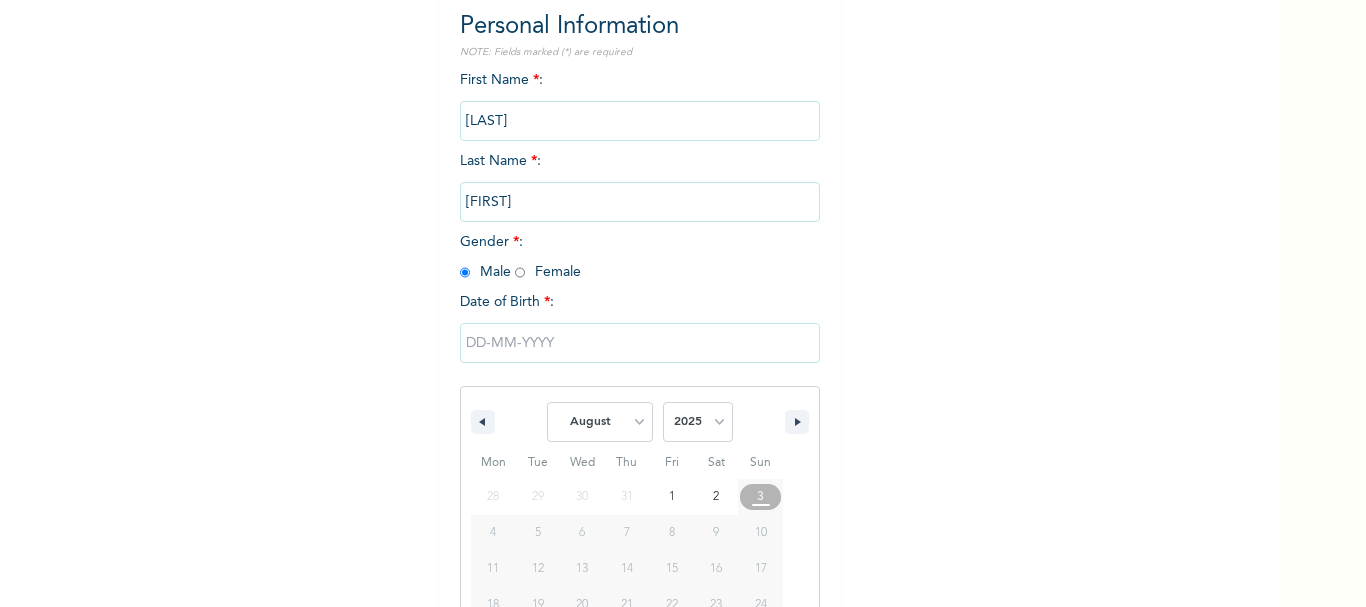 scroll, scrollTop: 302, scrollLeft: 0, axis: vertical 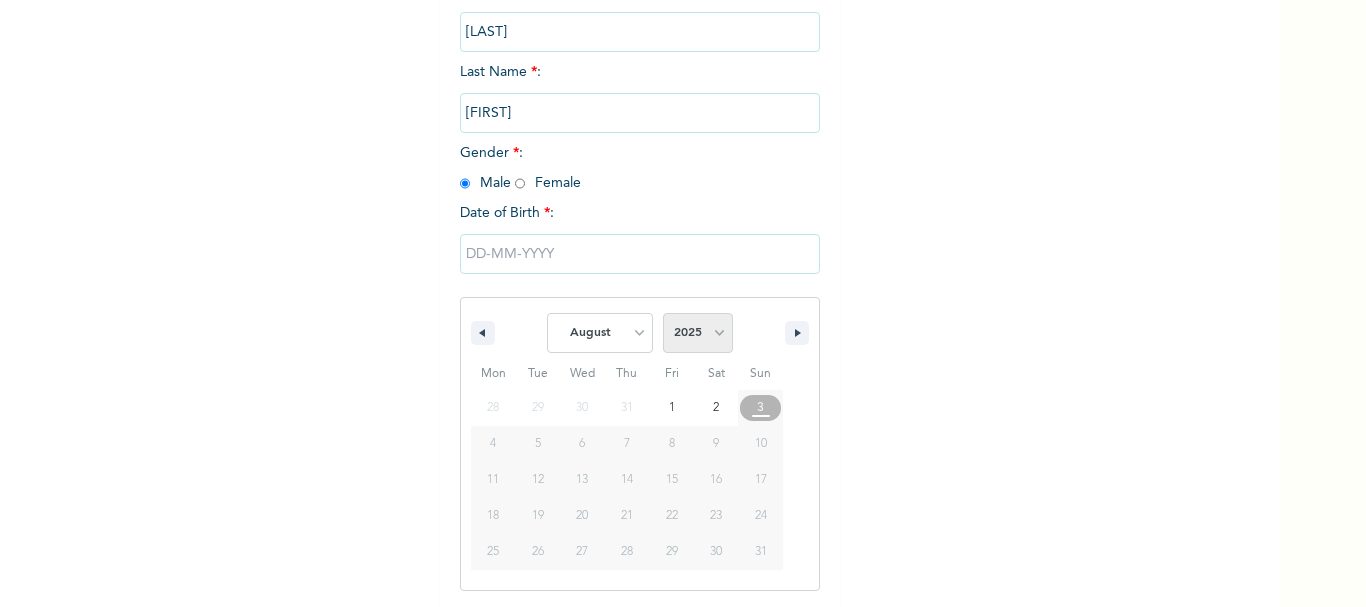 click on "2025 2024 2023 2022 2021 2020 2019 2018 2017 2016 2015 2014 2013 2012 2011 2010 2009 2008 2007 2006 2005 2004 2003 2002 2001 2000 1999 1998 1997 1996 1995 1994 1993 1992 1991 1990 1989 1988 1987 1986 1985 1984 1983 1982 1981 1980 1979 1978 1977 1976 1975 1974 1973 1972 1971 1970 1969 1968 1967 1966 1965 1964 1963 1962 1961 1960" at bounding box center [698, 333] 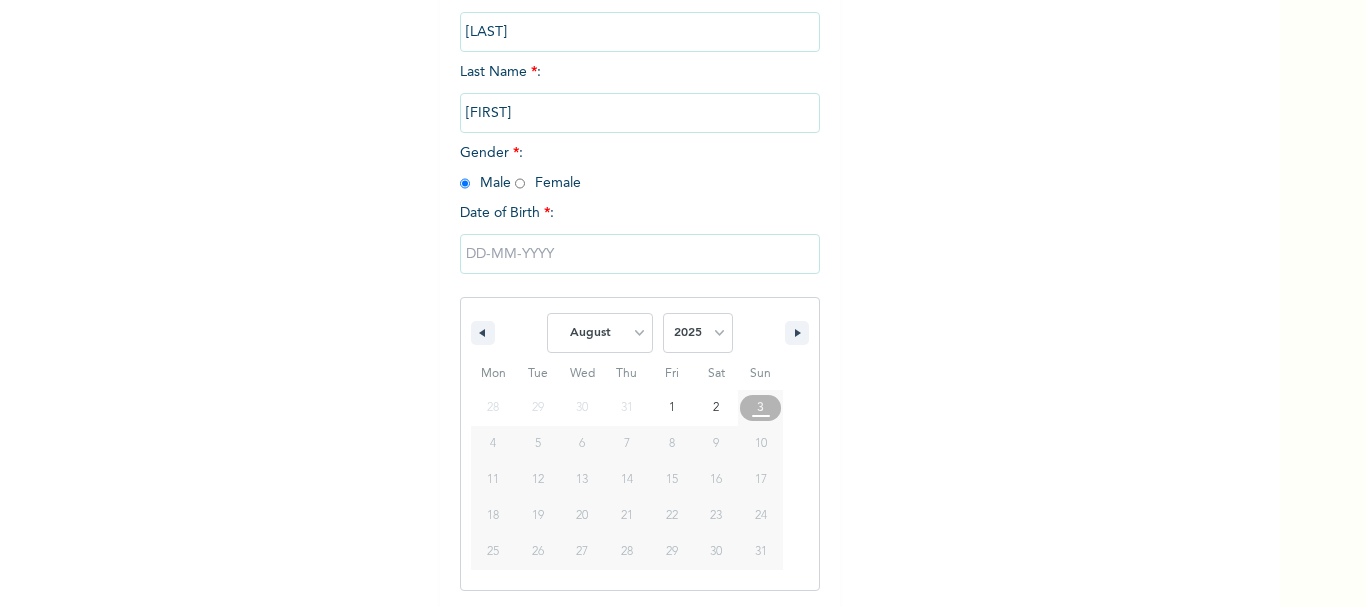 select on "1981" 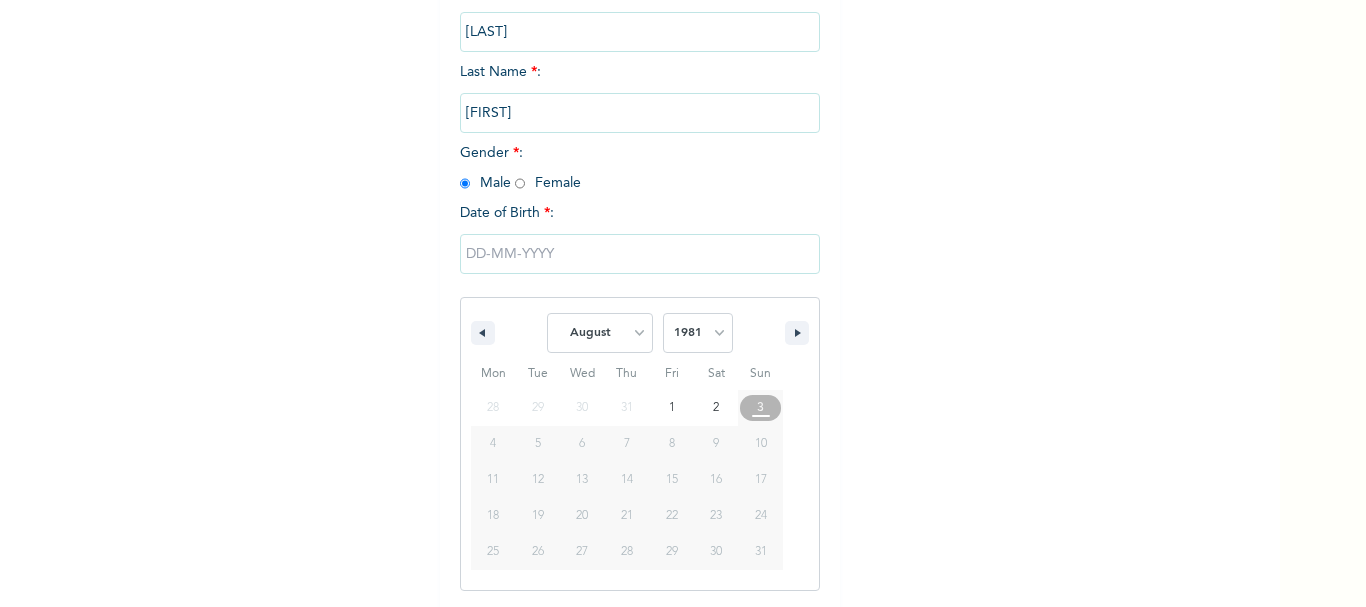 click on "2025 2024 2023 2022 2021 2020 2019 2018 2017 2016 2015 2014 2013 2012 2011 2010 2009 2008 2007 2006 2005 2004 2003 2002 2001 2000 1999 1998 1997 1996 1995 1994 1993 1992 1991 1990 1989 1988 1987 1986 1985 1984 1983 1982 1981 1980 1979 1978 1977 1976 1975 1974 1973 1972 1971 1970 1969 1968 1967 1966 1965 1964 1963 1962 1961 1960" at bounding box center [698, 333] 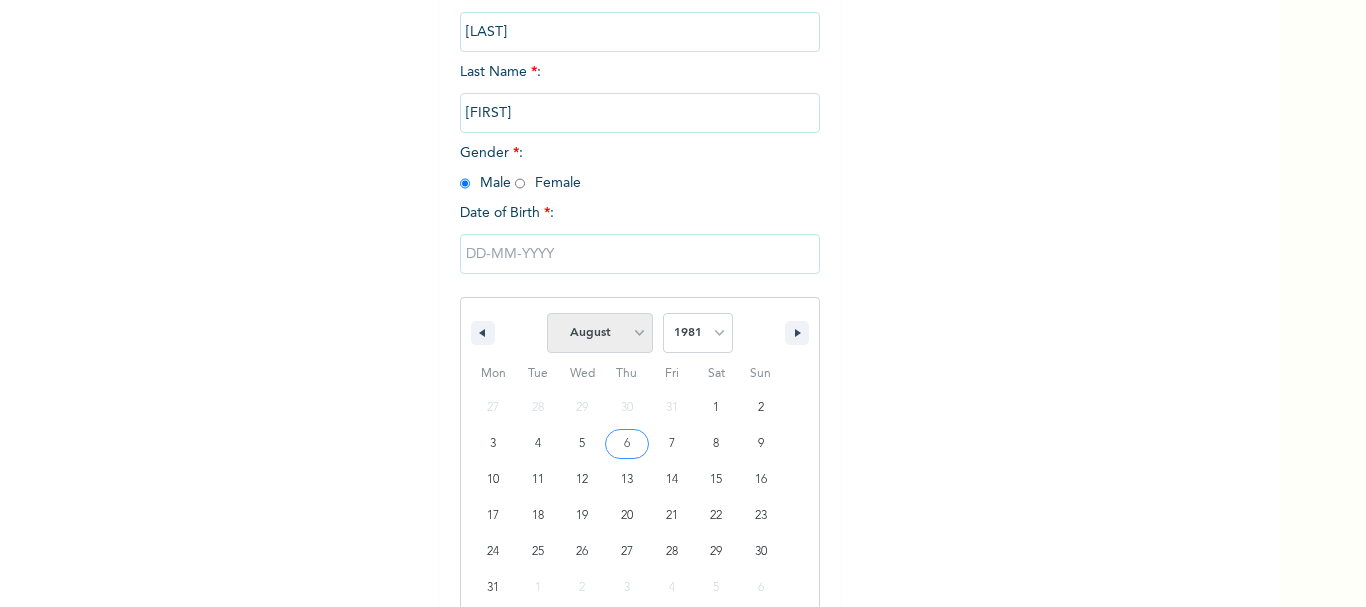 click on "January February March April May June July August September October November December" at bounding box center [600, 333] 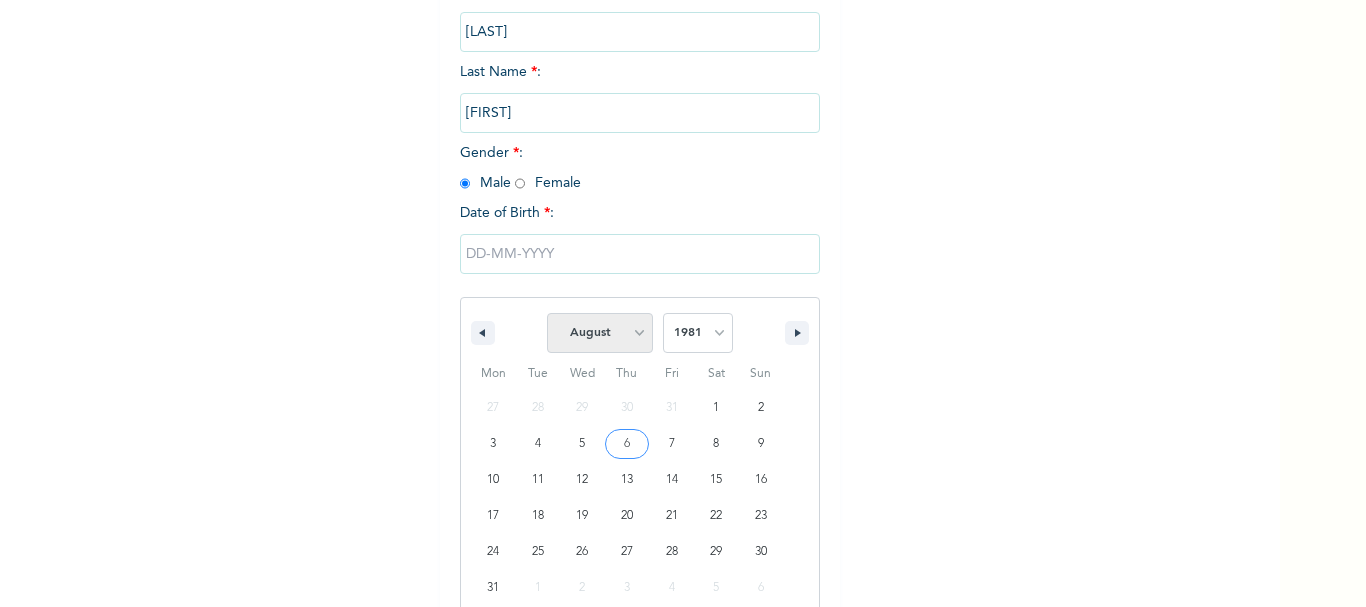 select on "1" 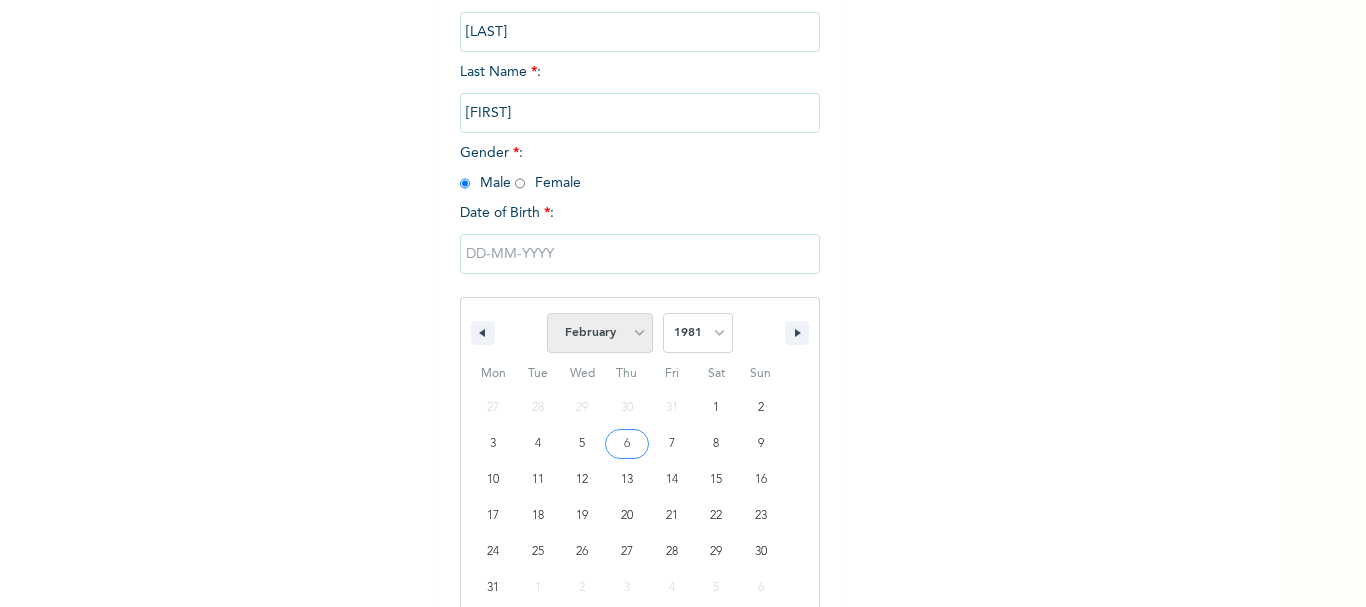click on "January February March April May June July August September October November December" at bounding box center [600, 333] 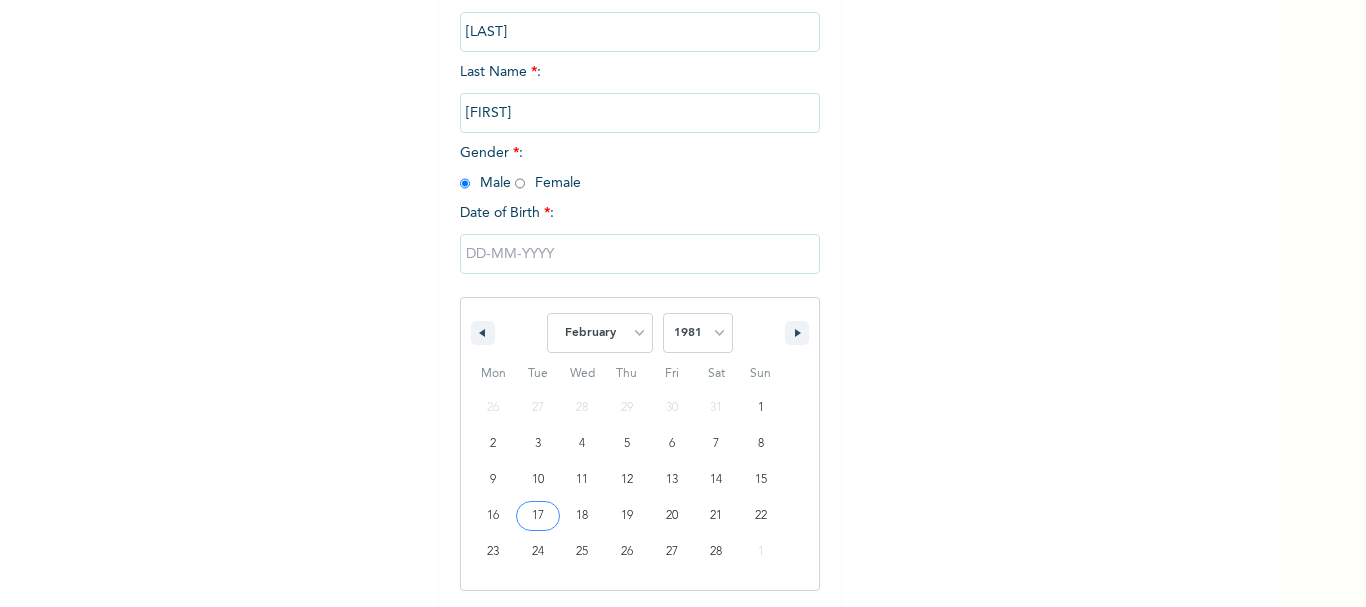 type on "[DATE]" 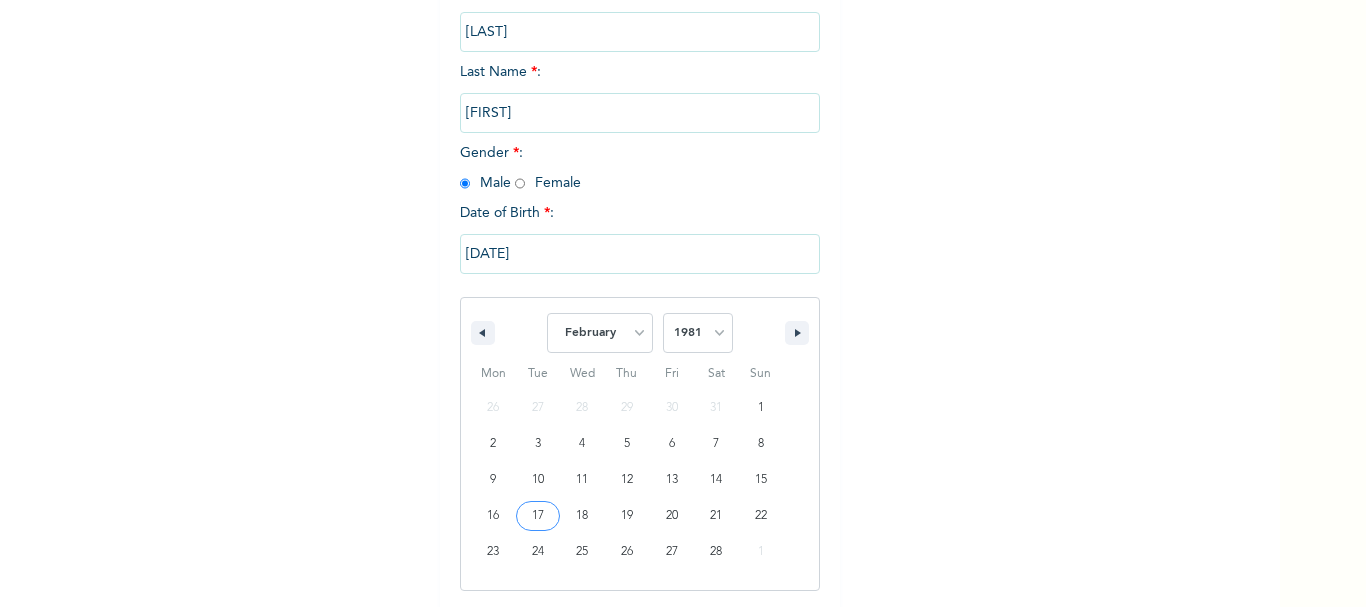 scroll, scrollTop: 96, scrollLeft: 0, axis: vertical 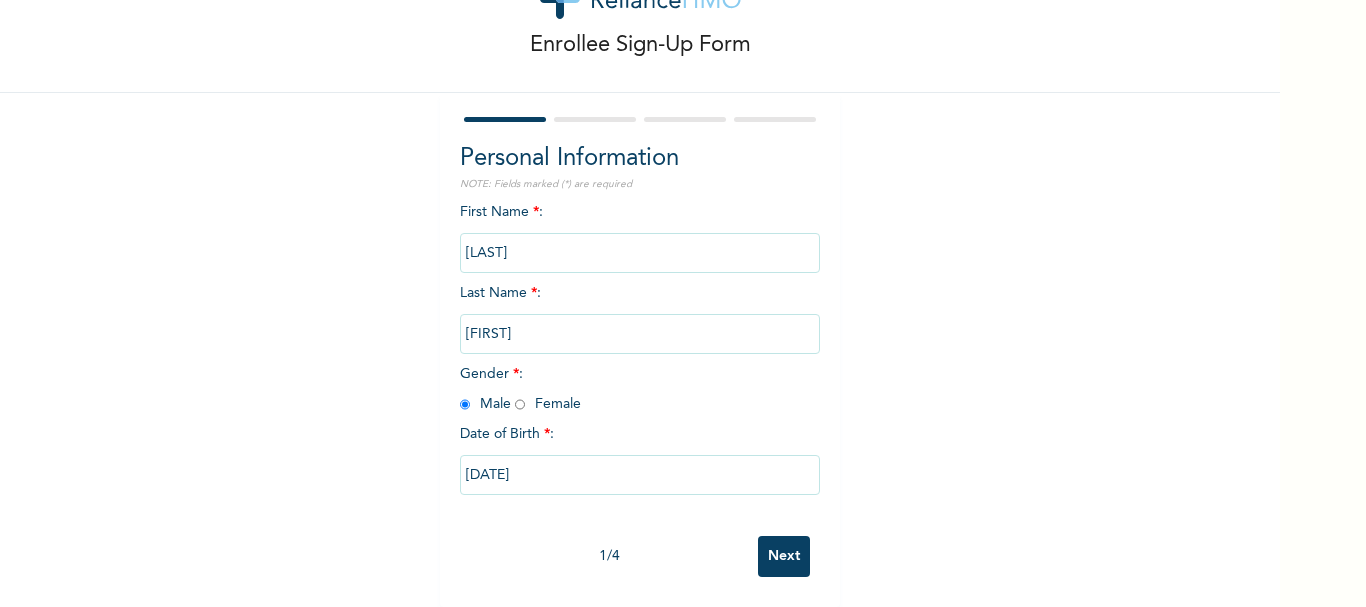 click on "Next" at bounding box center [784, 556] 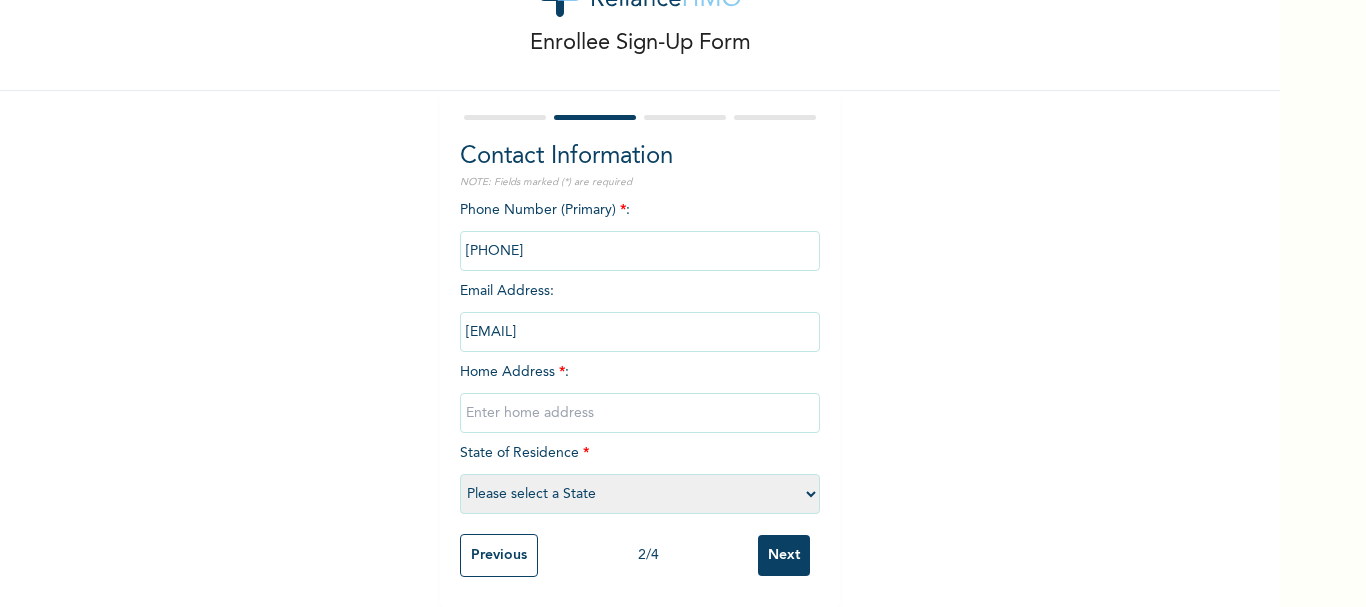 click on "Please select a State Abia Abuja (FCT) Adamawa Akwa Ibom Anambra Bauchi Bayelsa Benue Borno Cross River Delta Ebonyi Edo Ekiti Enugu Gombe Imo Jigawa Kaduna Kano Katsina Kebbi Kogi Kwara Lagos Nasarawa Niger Ogun Ondo Osun Oyo Plateau Rivers Sokoto Taraba Yobe Zamfara" at bounding box center [640, 494] 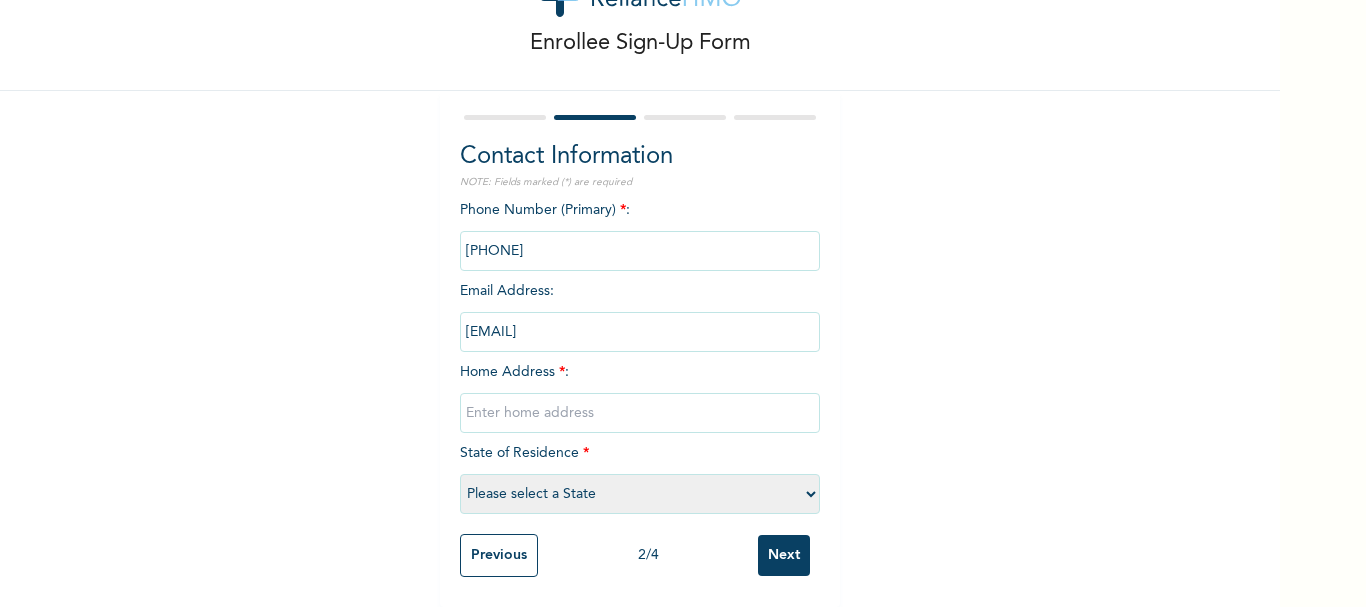 click on "Enrollee Sign-Up Form Contact Information NOTE: Fields marked (*) are required Phone Number (Primary)   * : Email Address : [EMAIL] Home Address   * : State of Residence   * Please select a State Abia Abuja (FCT) Adamawa Akwa Ibom Anambra Bauchi Bayelsa Benue Borno Cross River Delta Ebonyi Edo Ekiti Enugu Gombe Imo Jigawa Kaduna Kano Katsina Kebbi Kogi Kwara Lagos Nasarawa Niger Ogun Ondo Osun Oyo Plateau Rivers Sokoto Taraba Yobe Zamfara Previous 2  / 4 Next" at bounding box center (640, 262) 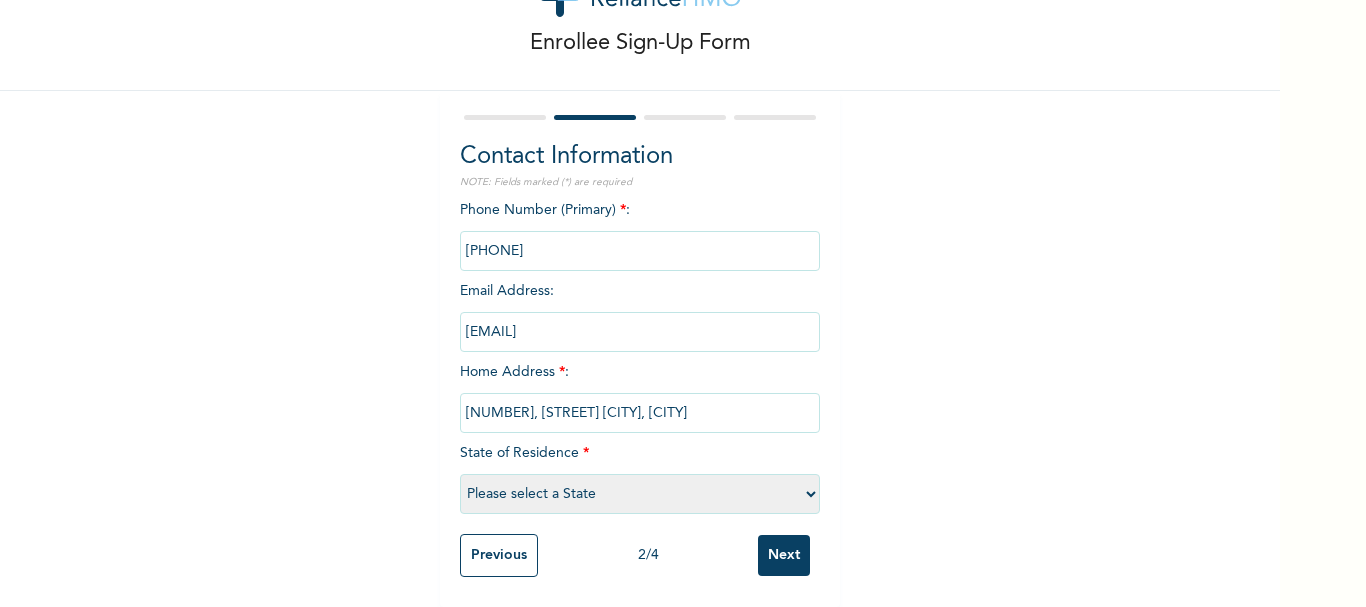 type on "[NUMBER], [STREET] [CITY], [CITY]" 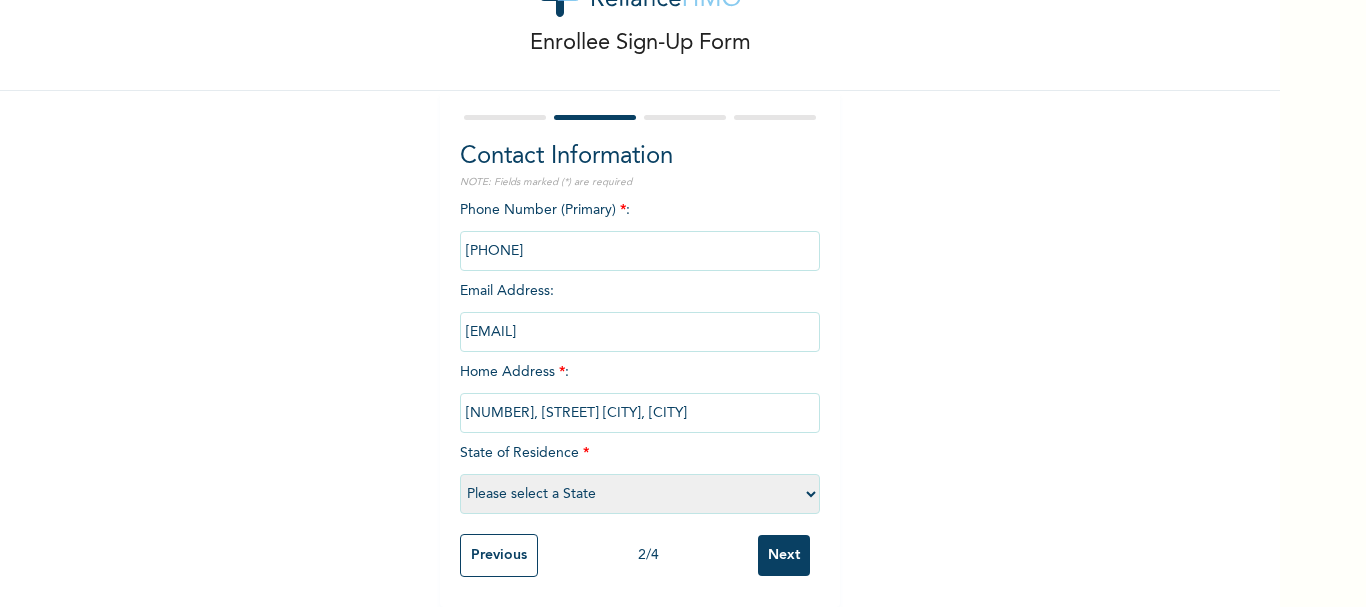 click on "Please select a State Abia Abuja (FCT) Adamawa Akwa Ibom Anambra Bauchi Bayelsa Benue Borno Cross River Delta Ebonyi Edo Ekiti Enugu Gombe Imo Jigawa Kaduna Kano Katsina Kebbi Kogi Kwara Lagos Nasarawa Niger Ogun Ondo Osun Oyo Plateau Rivers Sokoto Taraba Yobe Zamfara" at bounding box center (640, 494) 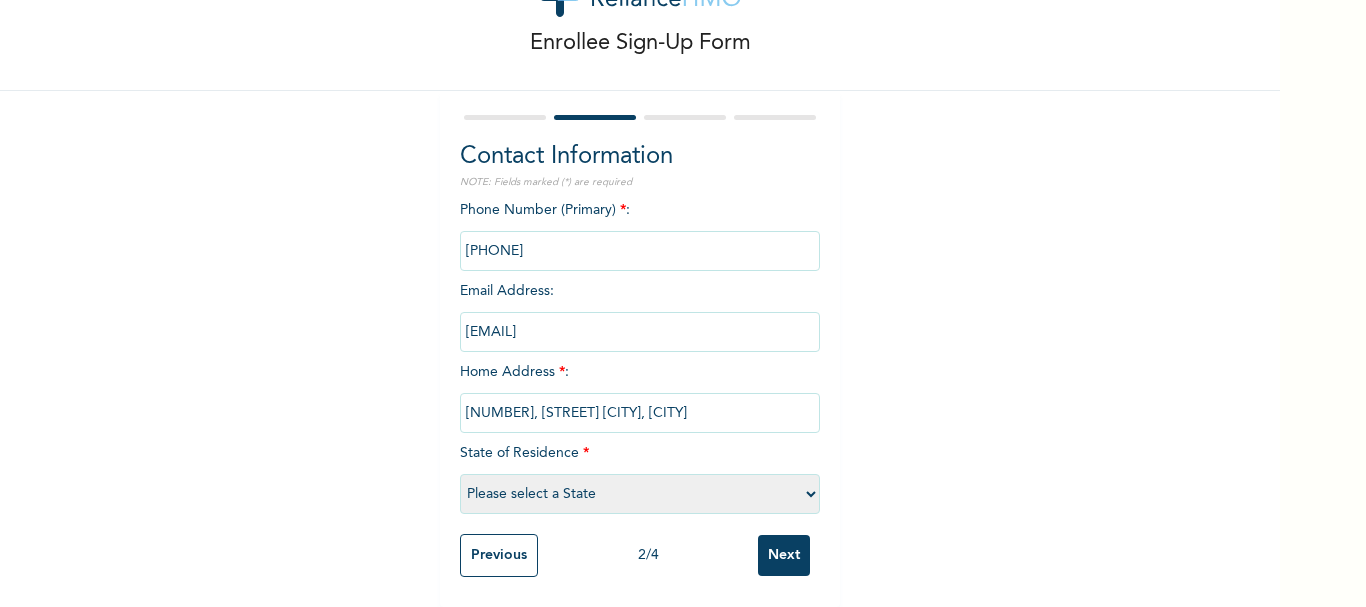 select on "1" 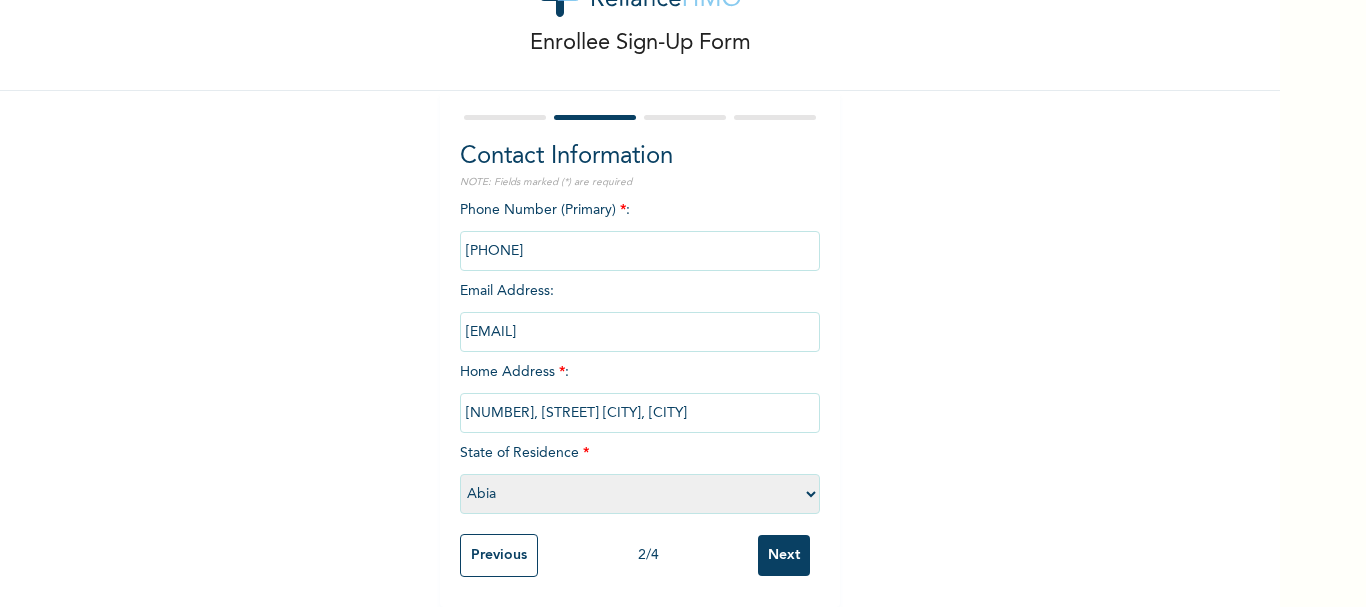 click on "Please select a State Abia Abuja (FCT) Adamawa Akwa Ibom Anambra Bauchi Bayelsa Benue Borno Cross River Delta Ebonyi Edo Ekiti Enugu Gombe Imo Jigawa Kaduna Kano Katsina Kebbi Kogi Kwara Lagos Nasarawa Niger Ogun Ondo Osun Oyo Plateau Rivers Sokoto Taraba Yobe Zamfara" at bounding box center (640, 494) 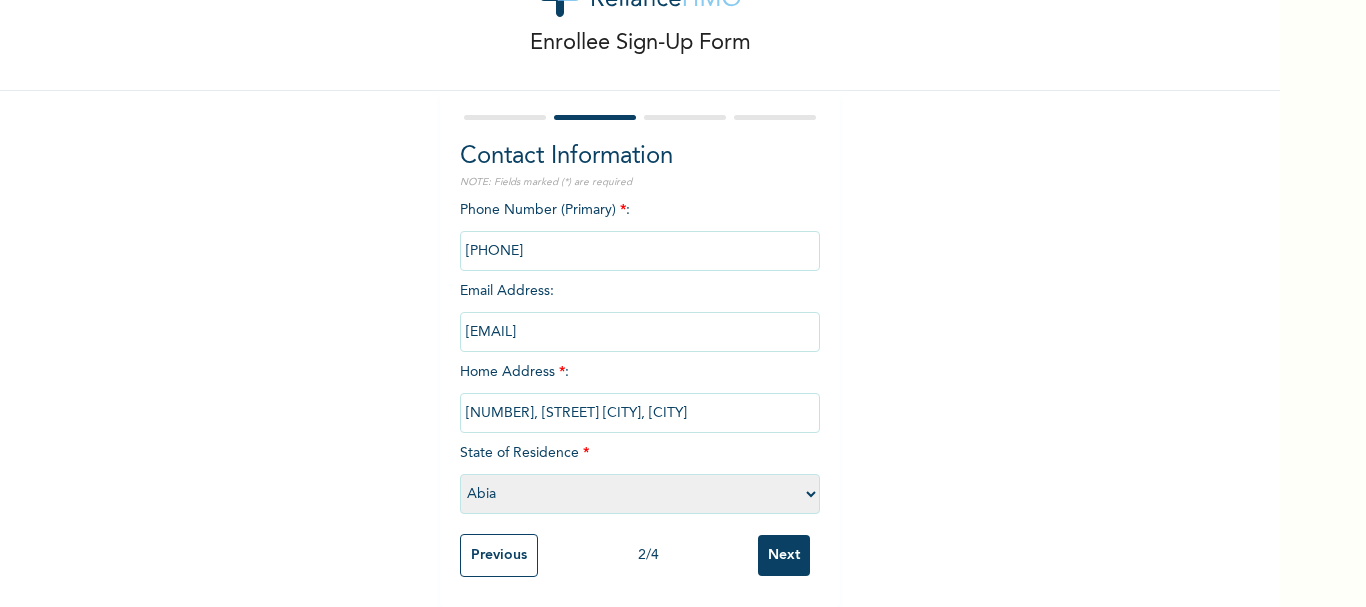 click on "Next" at bounding box center (784, 555) 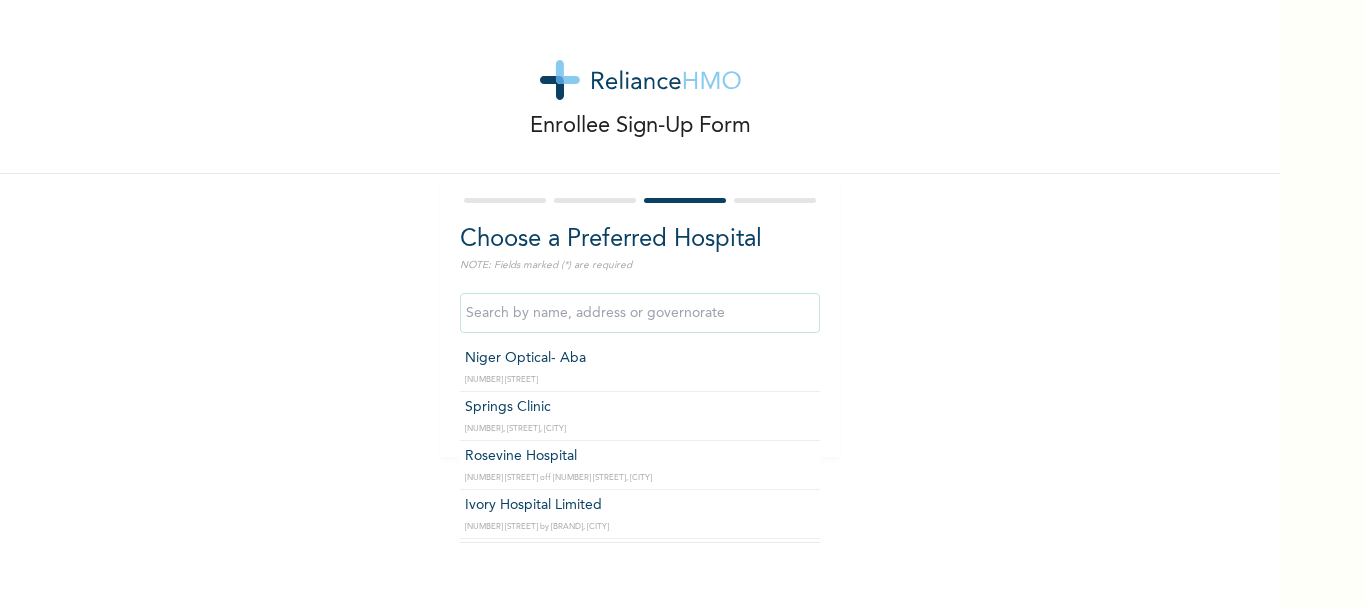 click at bounding box center [640, 313] 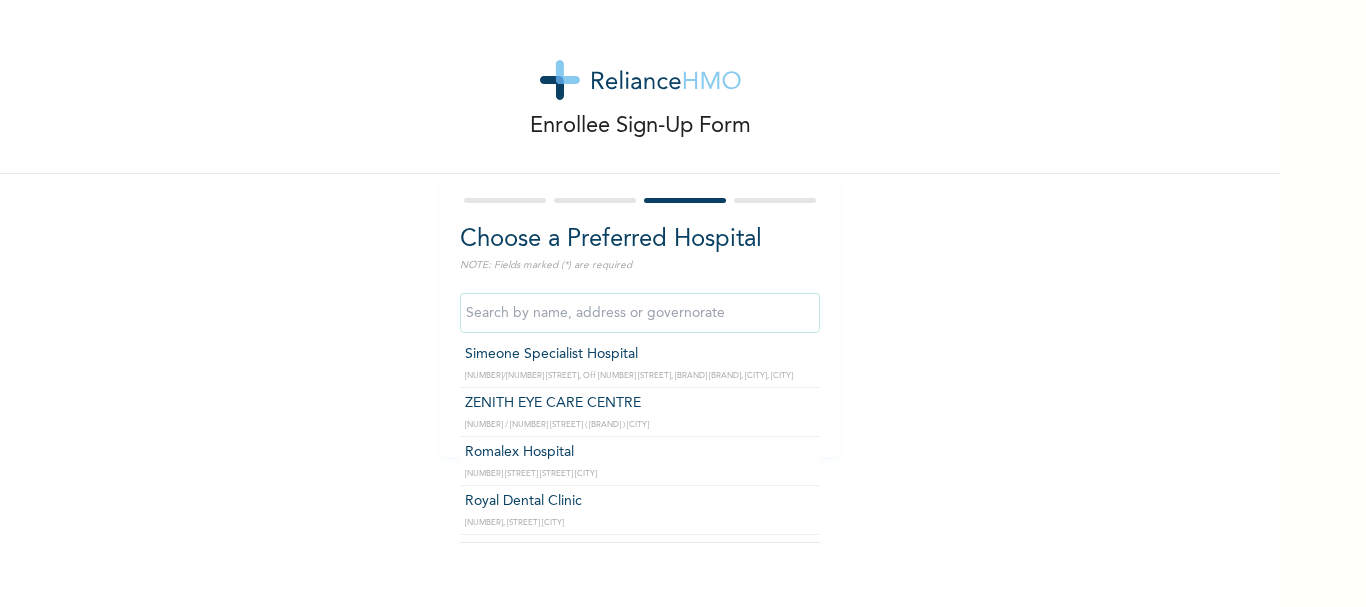 scroll, scrollTop: 240, scrollLeft: 0, axis: vertical 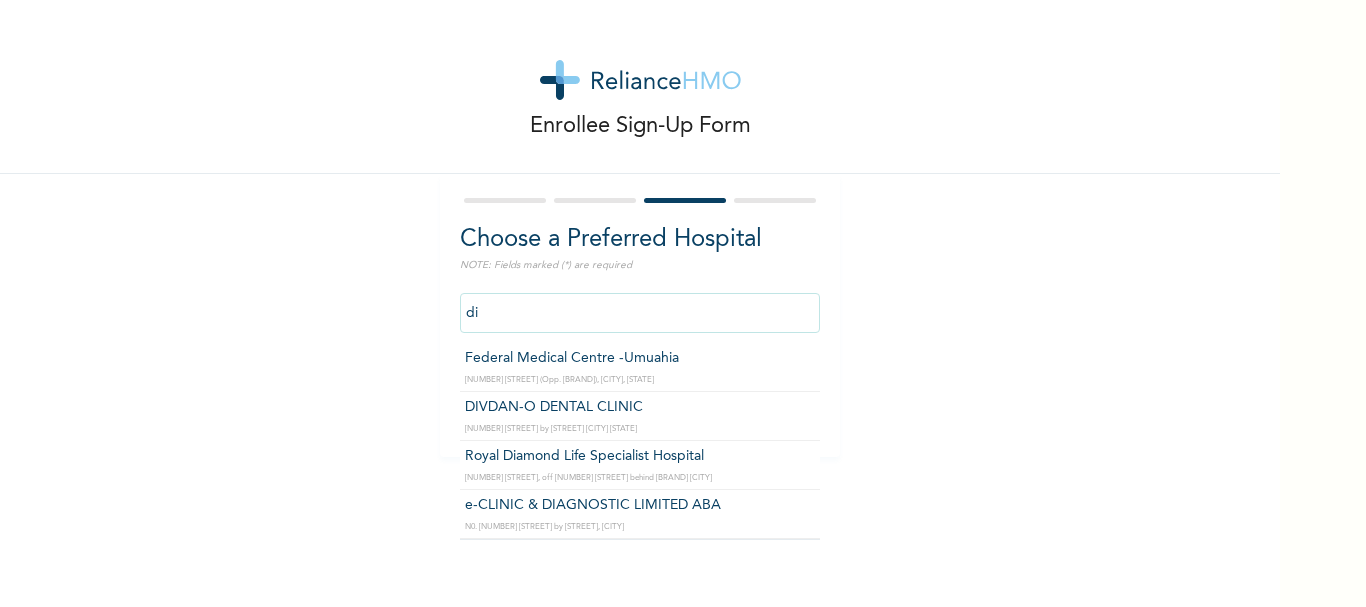 type on "d" 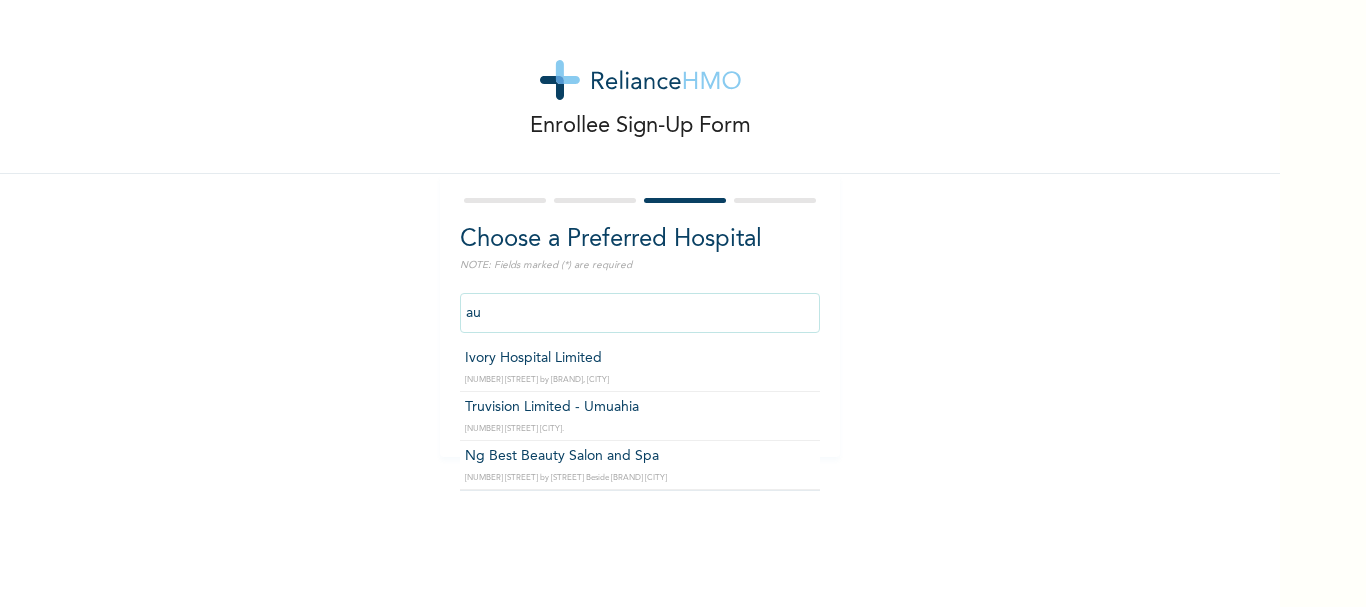 type on "a" 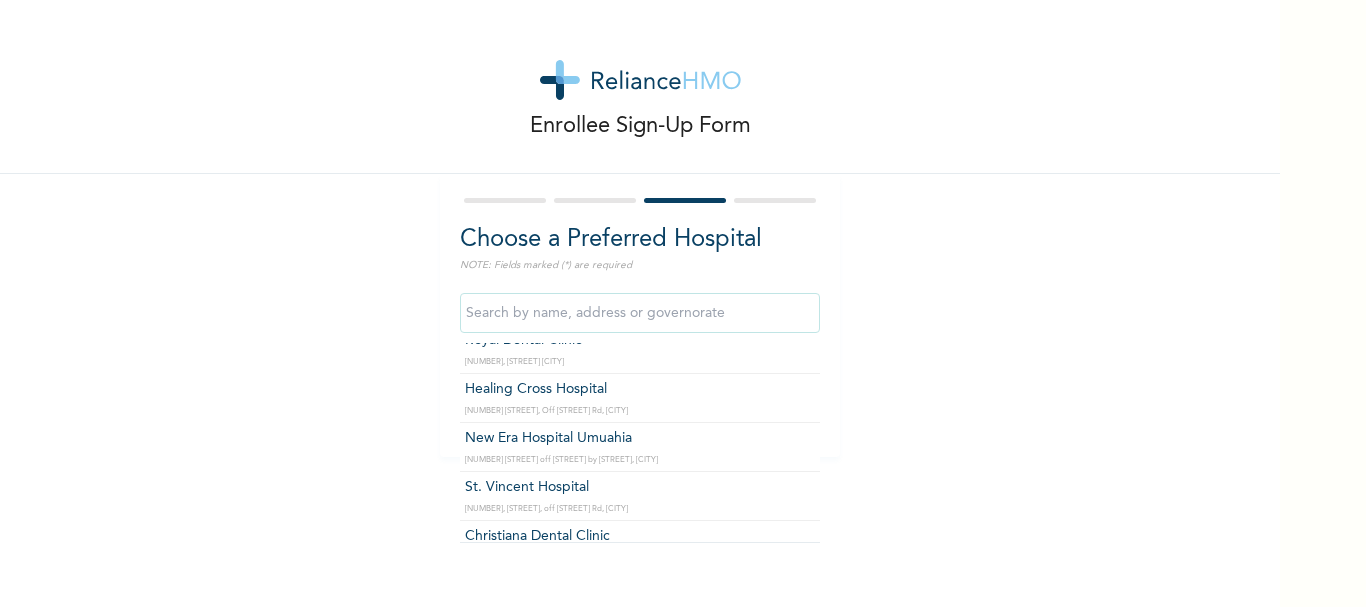 scroll, scrollTop: 203, scrollLeft: 0, axis: vertical 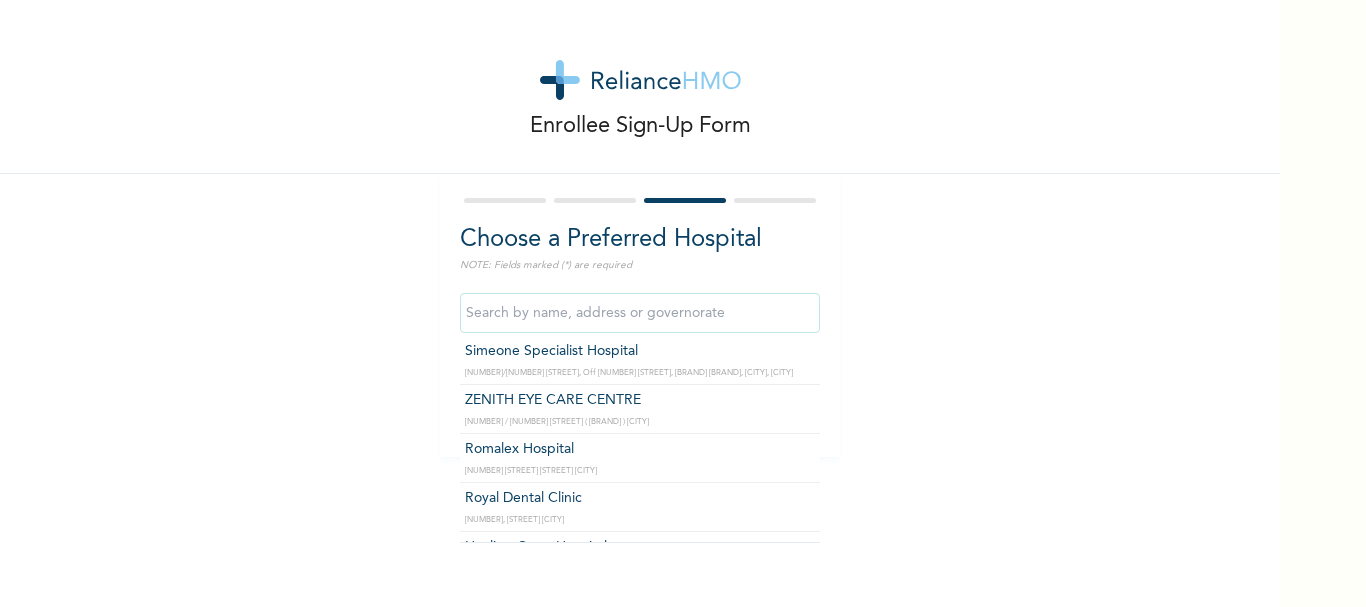 type on "Simeone Specialist Hospital" 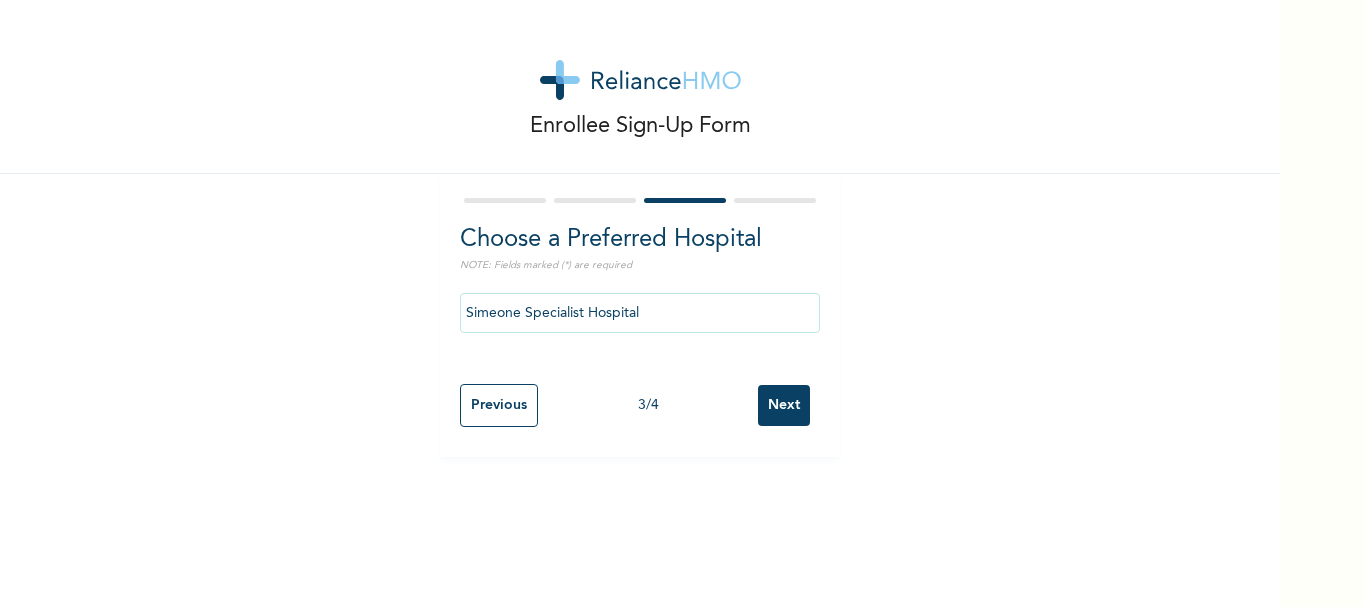 click on "Next" at bounding box center (784, 405) 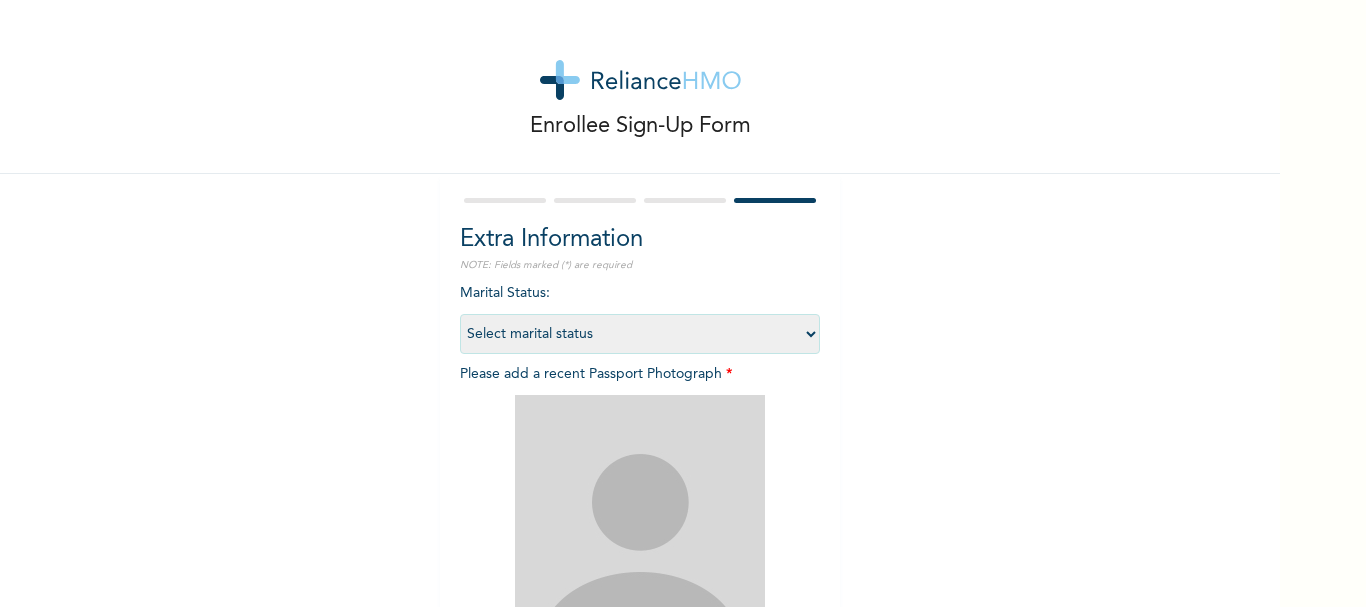 click on "Marital Status : Select marital status Single Married Divorced Widow/Widower Please add a recent Passport Photograph   *  Add Photo Do you own a smart-phone (Android, iOS, etc) :      Yes        No" at bounding box center [640, 530] 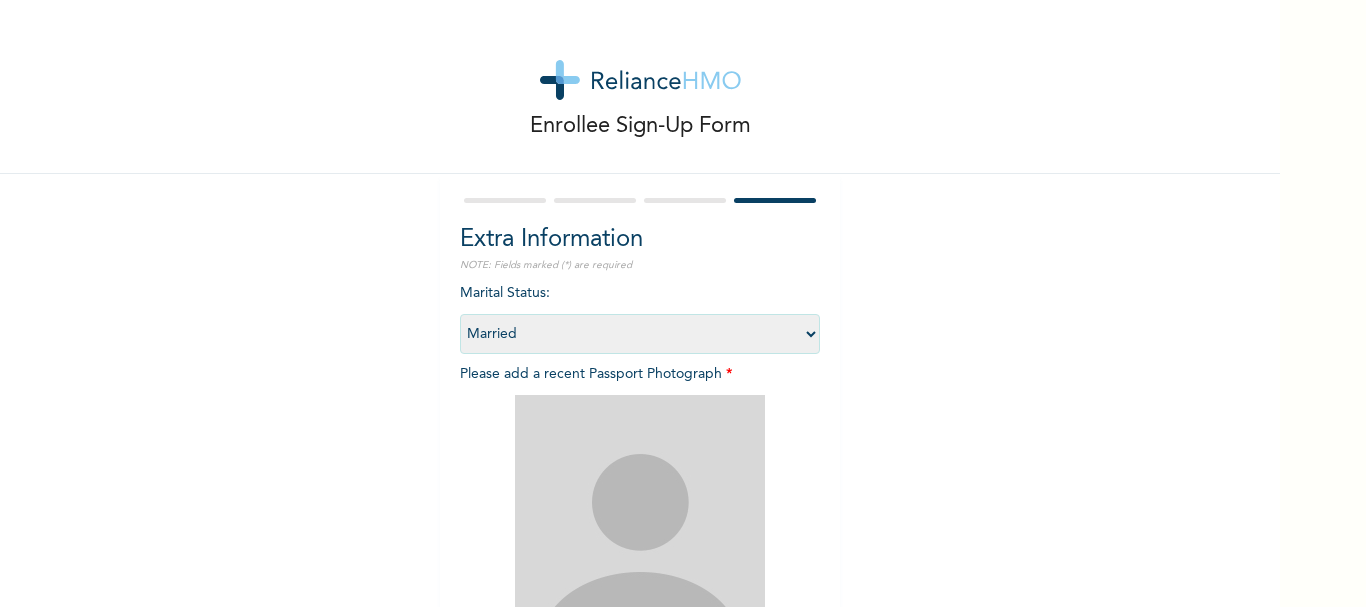 click on "Select marital status Single Married Divorced Widow/Widower" at bounding box center [640, 334] 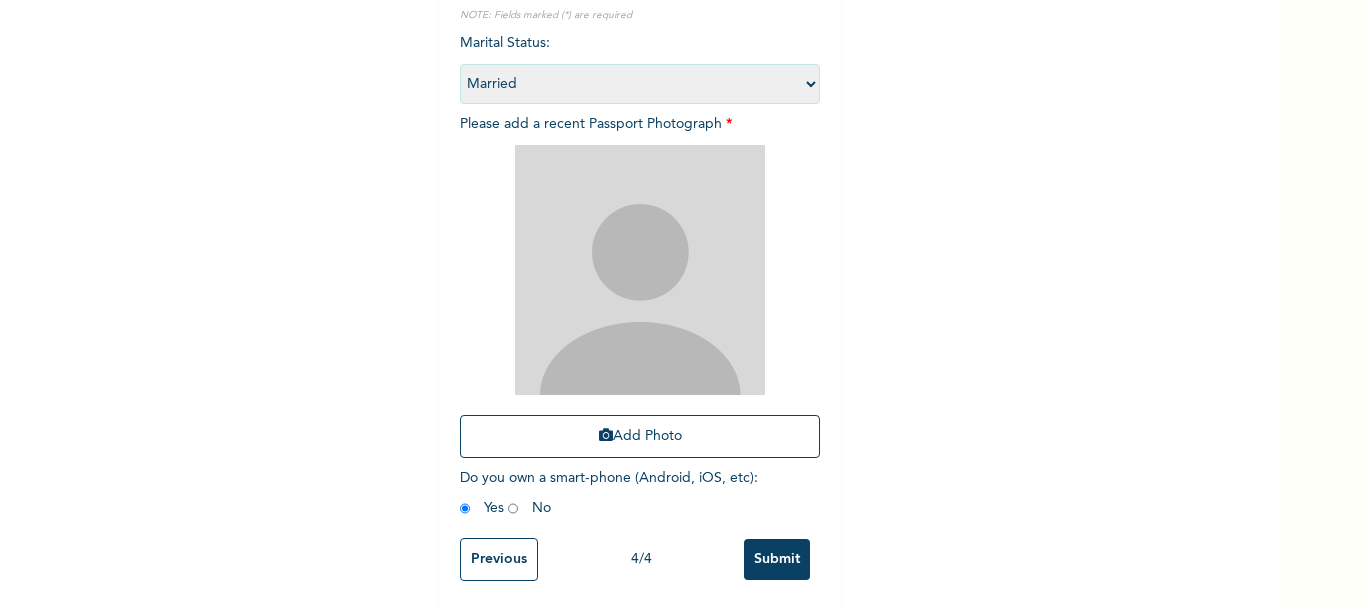 scroll, scrollTop: 257, scrollLeft: 0, axis: vertical 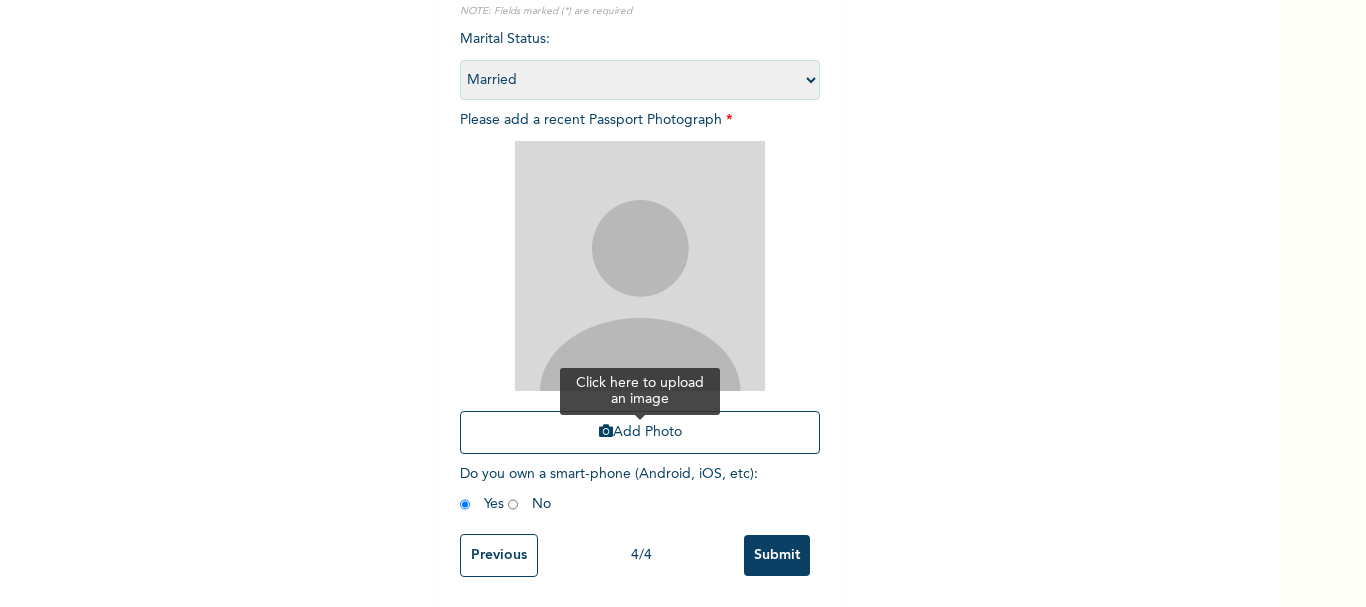 click on "Add Photo" at bounding box center (640, 432) 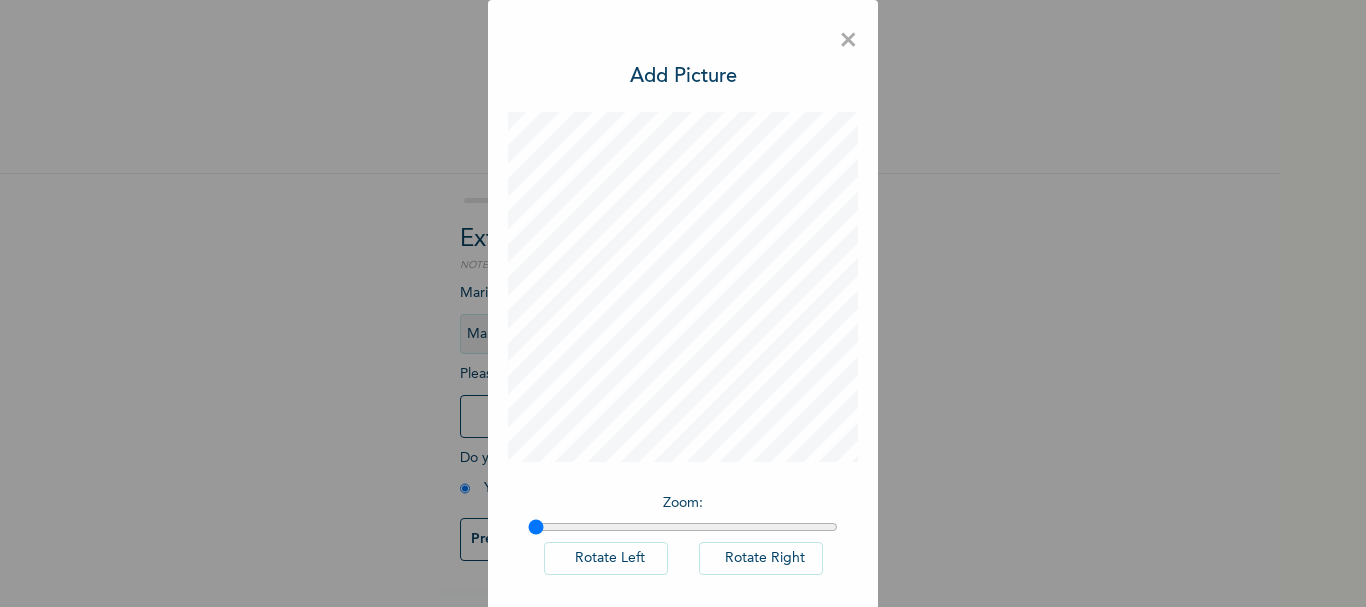 scroll, scrollTop: 0, scrollLeft: 0, axis: both 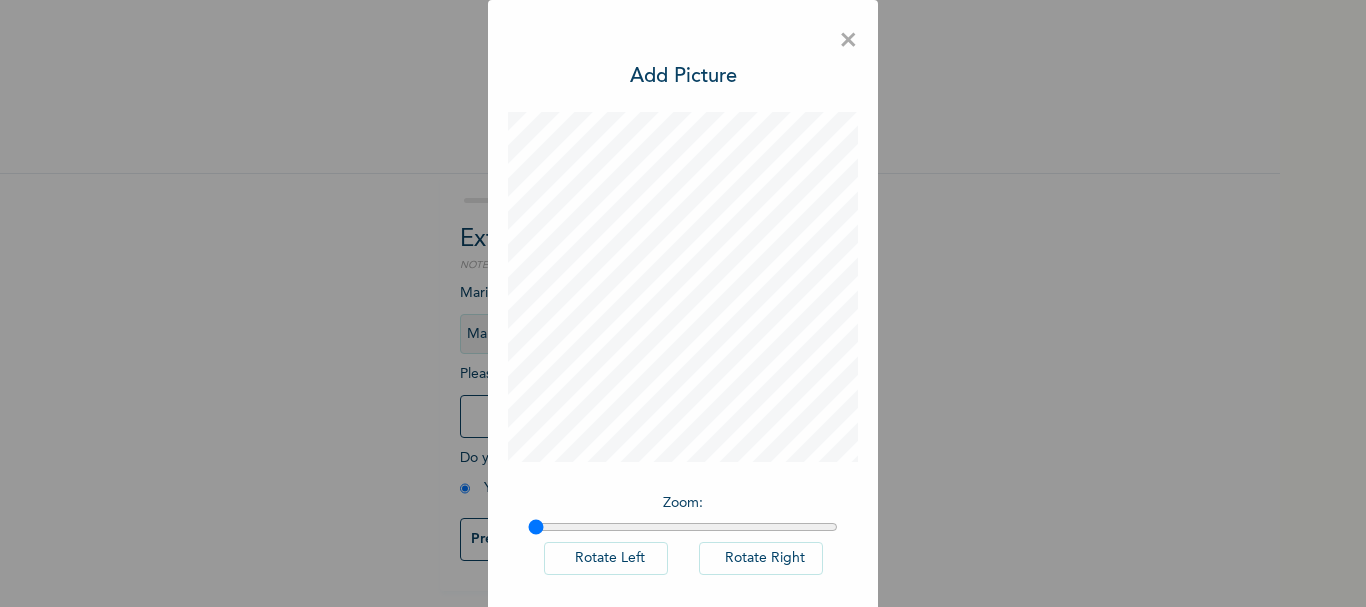 click at bounding box center [683, 527] 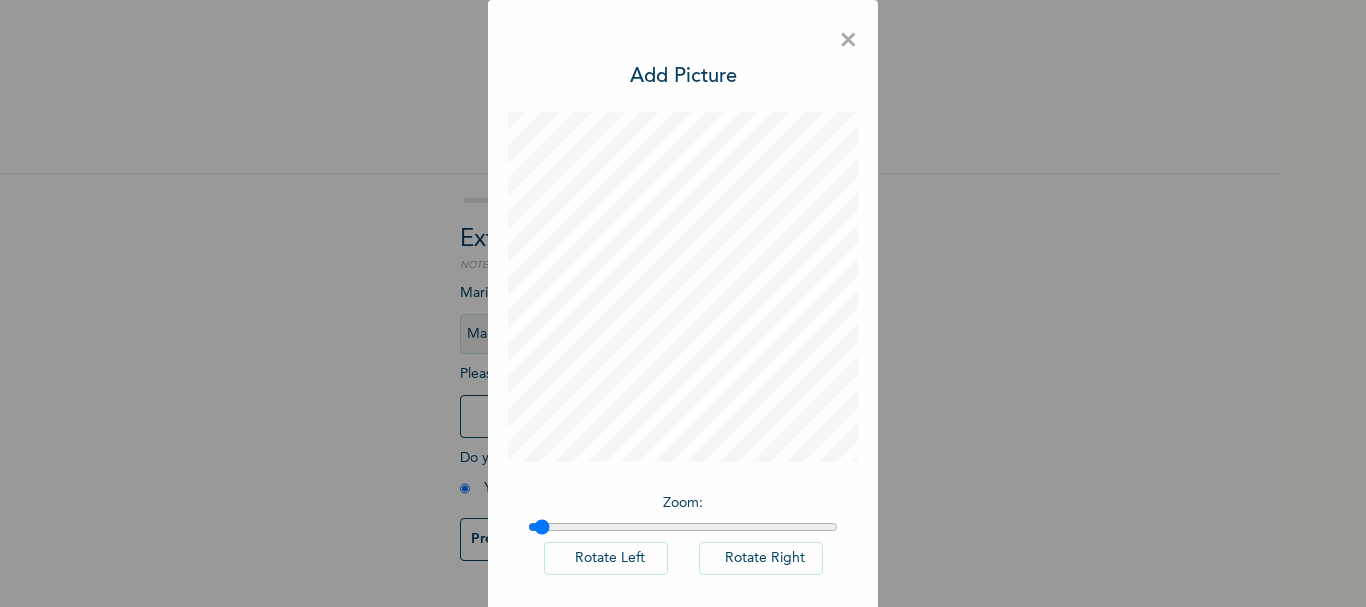 type on "1" 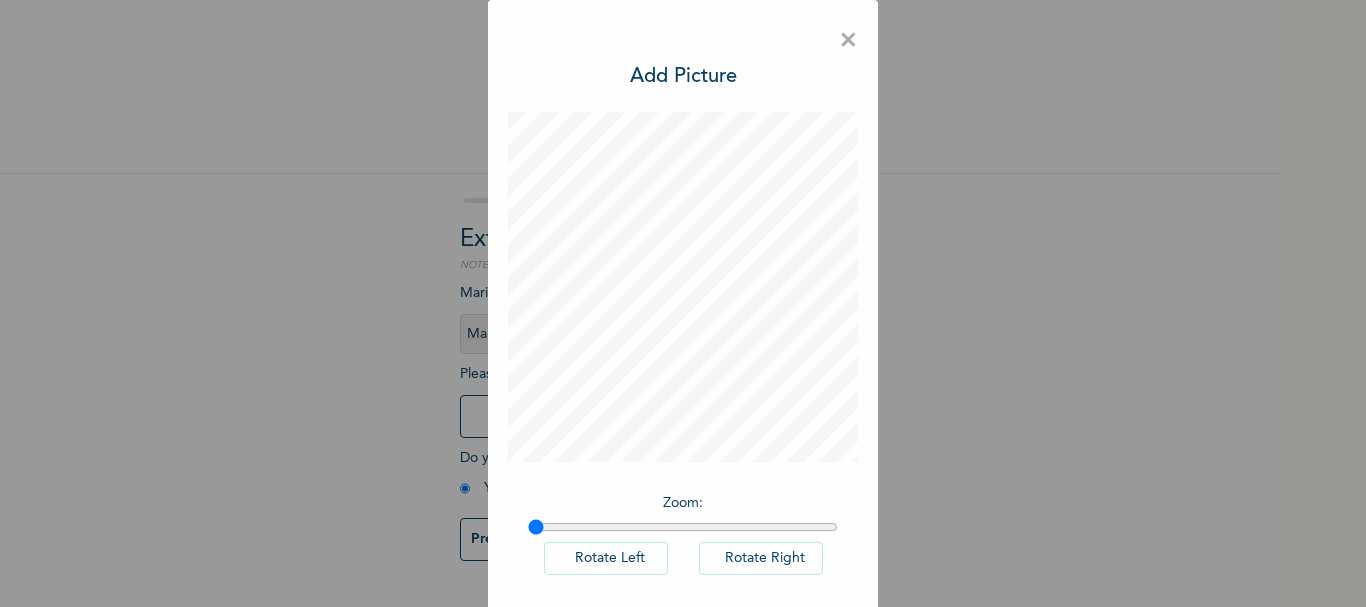 drag, startPoint x: 529, startPoint y: 519, endPoint x: 436, endPoint y: 546, distance: 96.84007 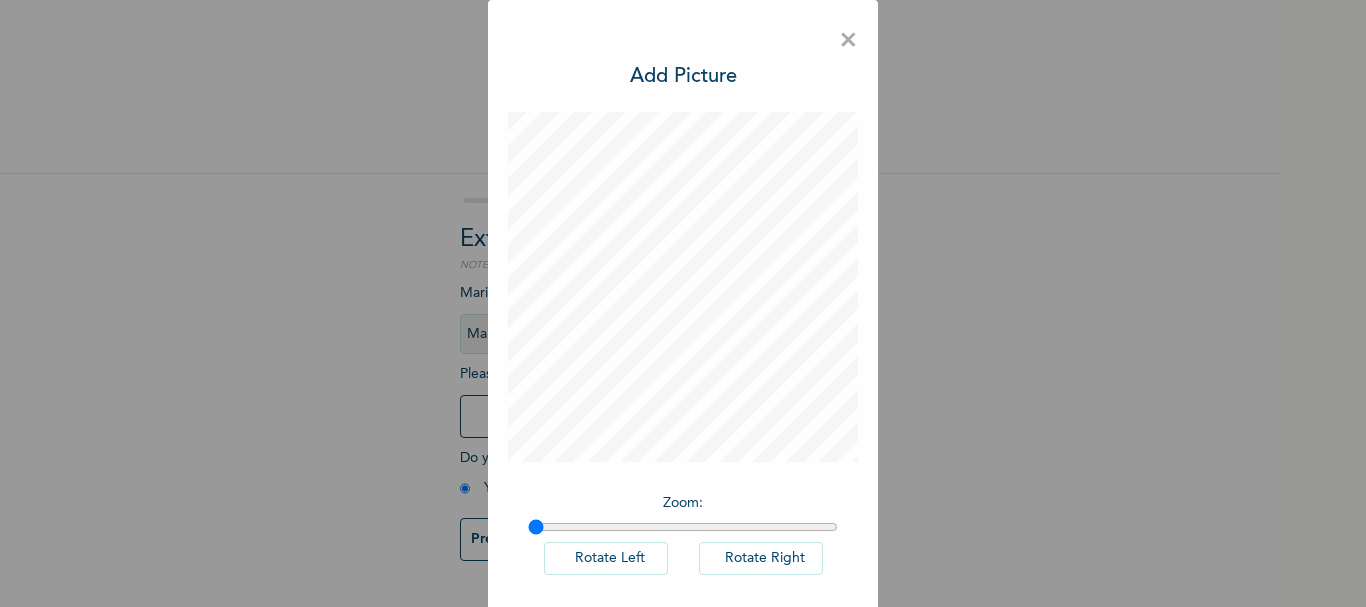 click at bounding box center (683, 527) 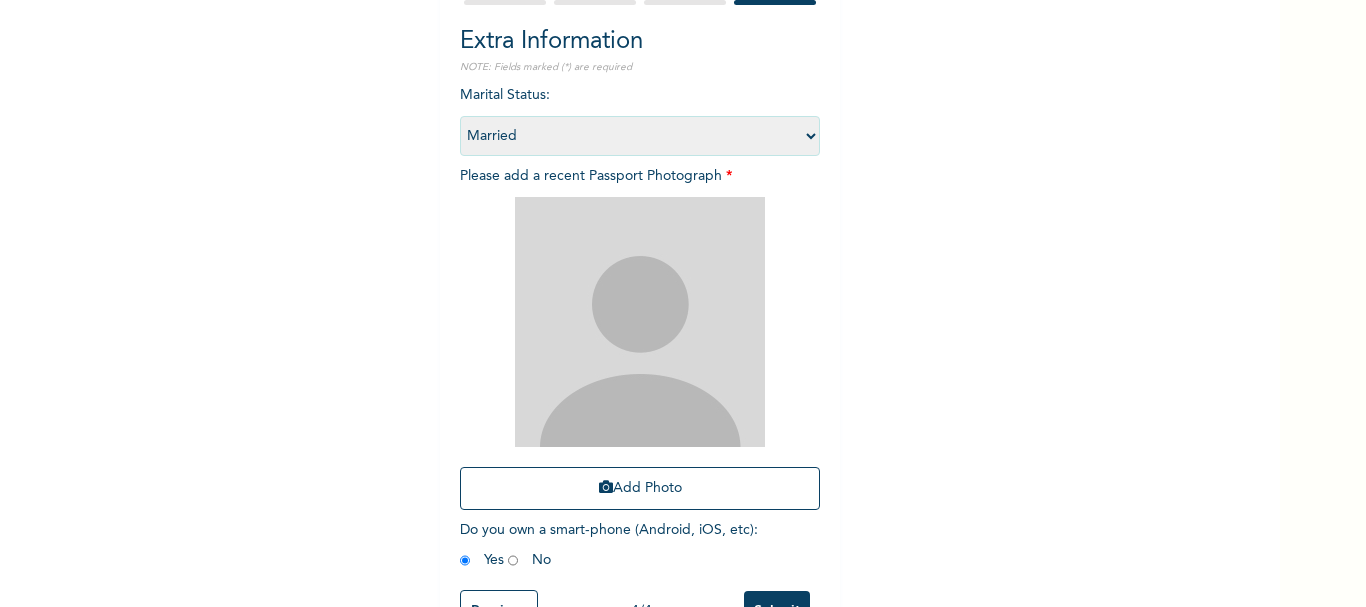 scroll, scrollTop: 207, scrollLeft: 0, axis: vertical 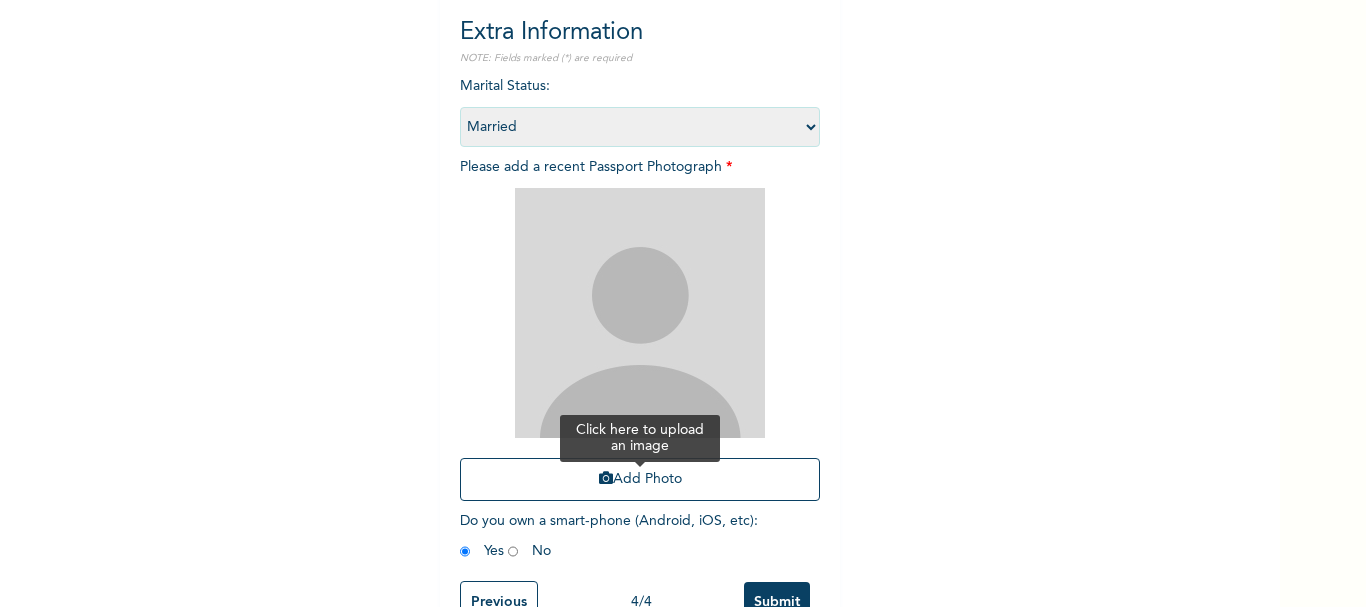 click on "Add Photo" at bounding box center (640, 479) 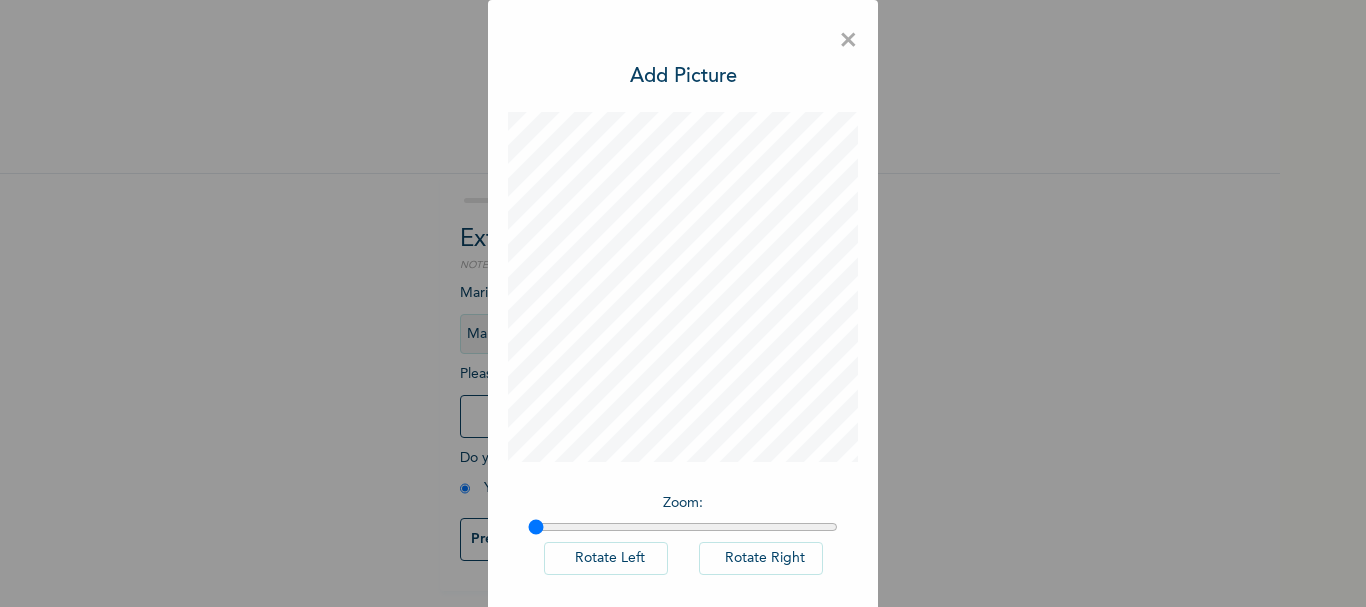 click on "× Add Picture Zoom :    Rotate Left    Rotate Right DONE" at bounding box center (683, 303) 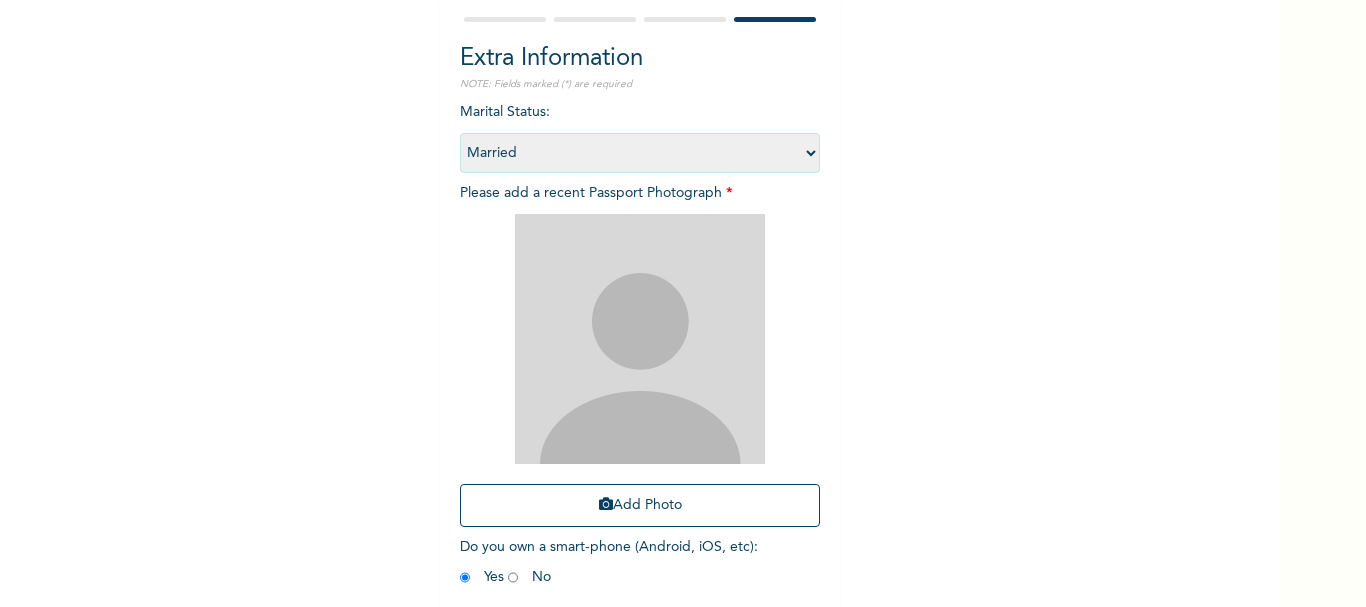 scroll, scrollTop: 269, scrollLeft: 0, axis: vertical 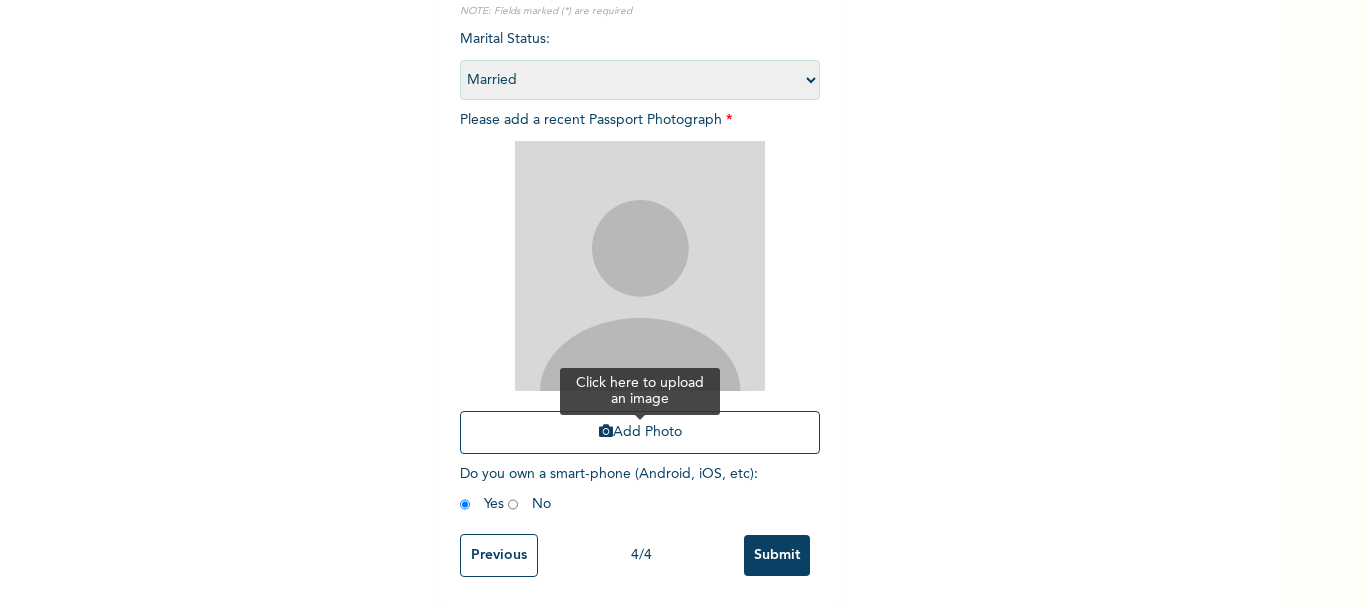 click on "Add Photo" at bounding box center (640, 432) 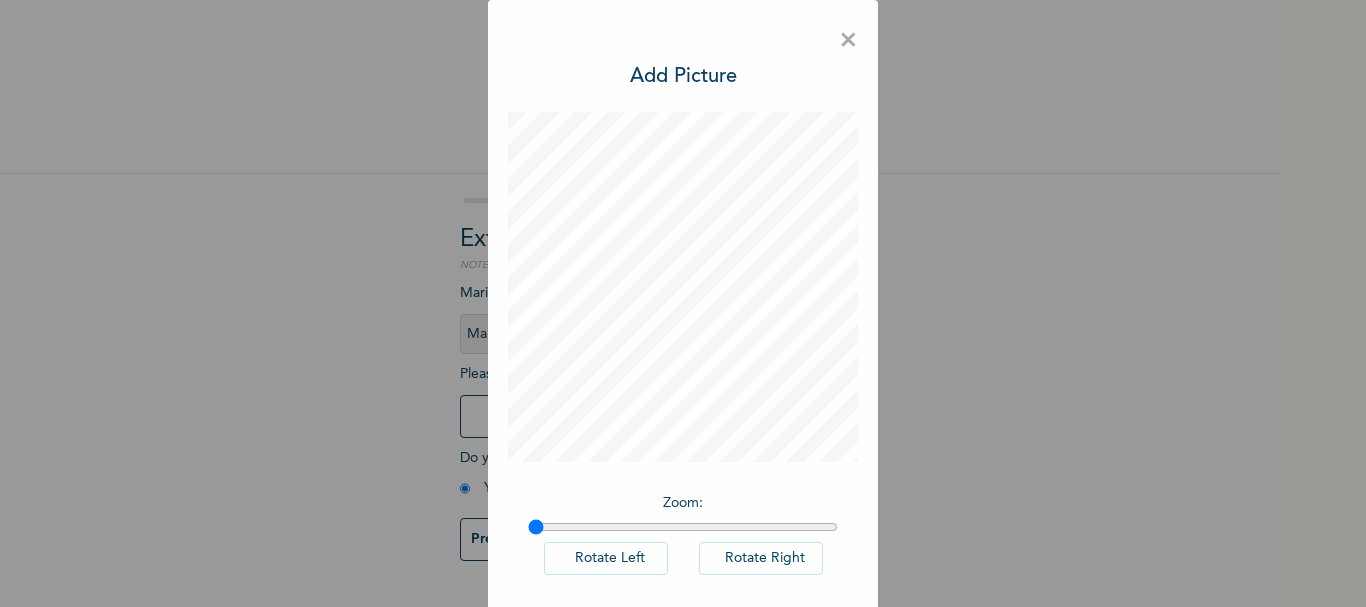 click on "Rotate Right" at bounding box center (761, 558) 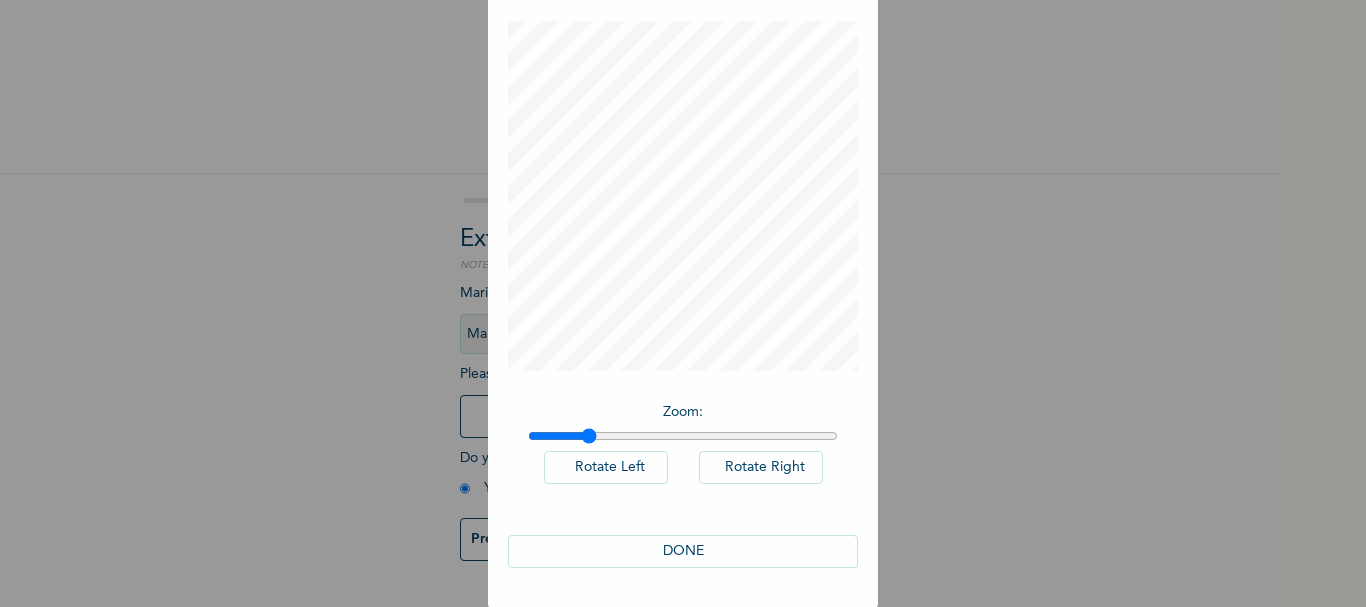 drag, startPoint x: 526, startPoint y: 437, endPoint x: 582, endPoint y: 432, distance: 56.22277 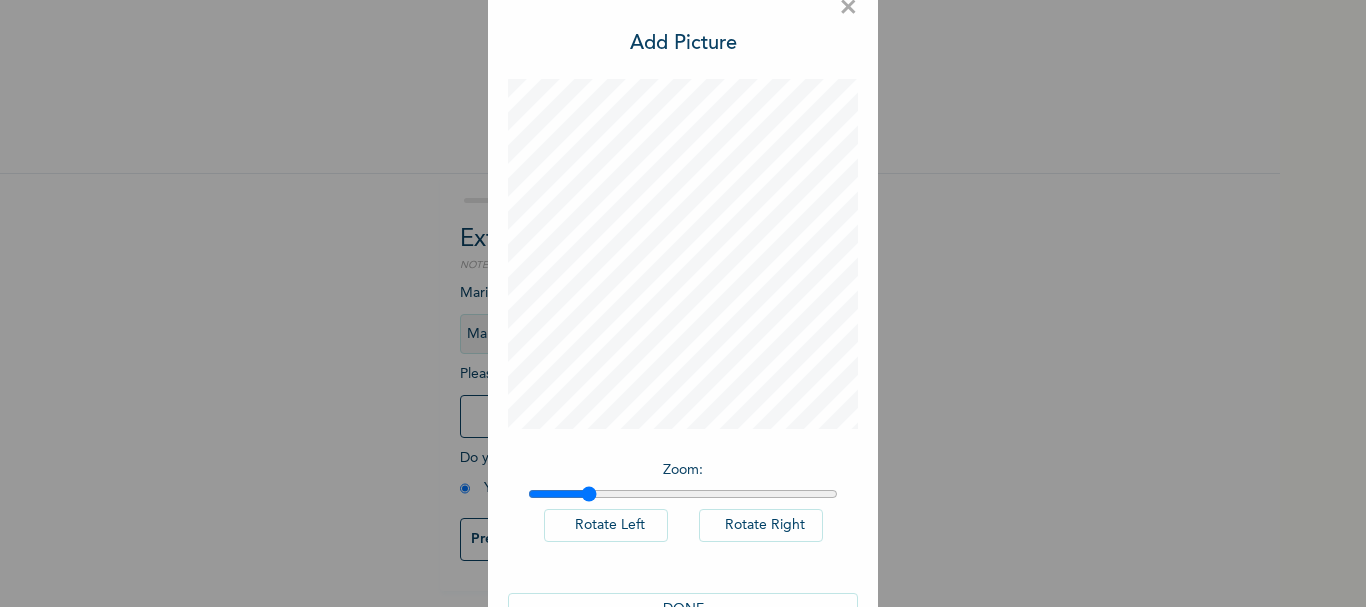 scroll, scrollTop: 0, scrollLeft: 0, axis: both 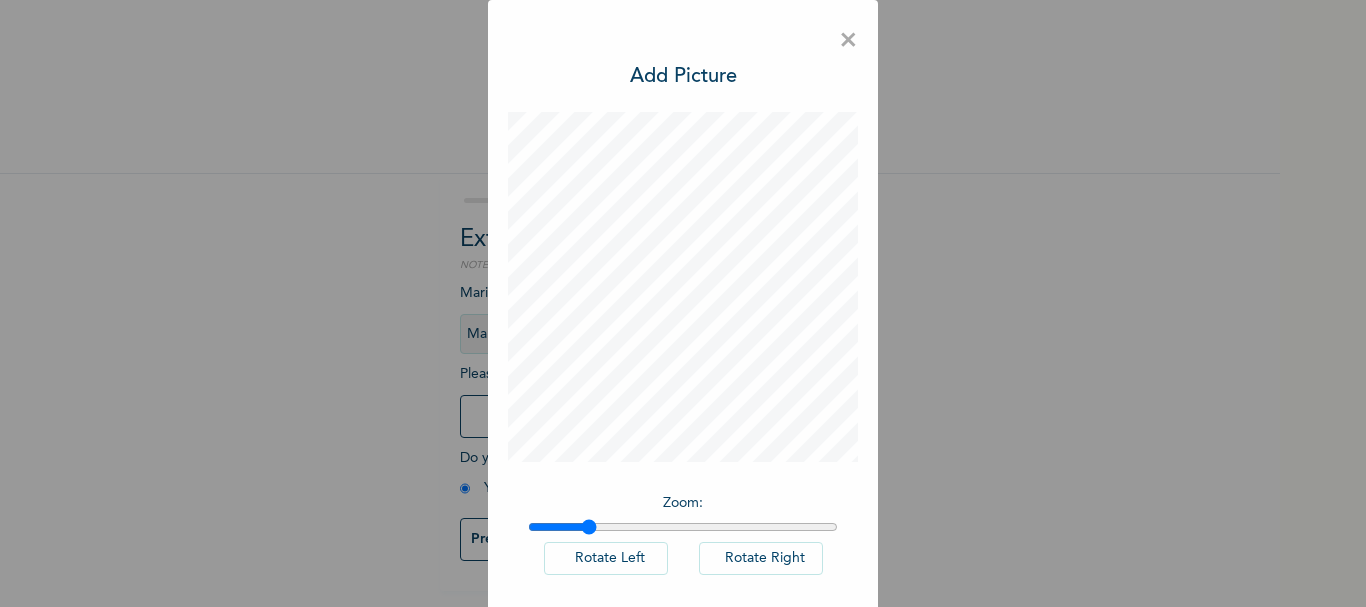click on "×" at bounding box center (848, 41) 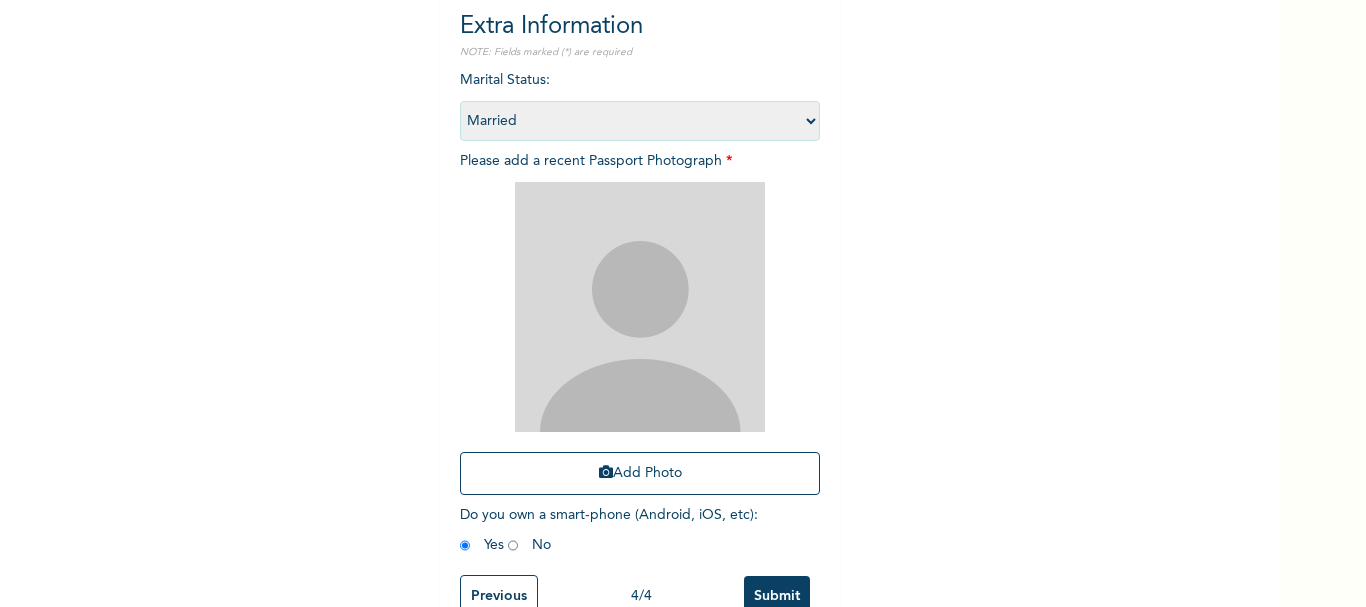 scroll, scrollTop: 226, scrollLeft: 0, axis: vertical 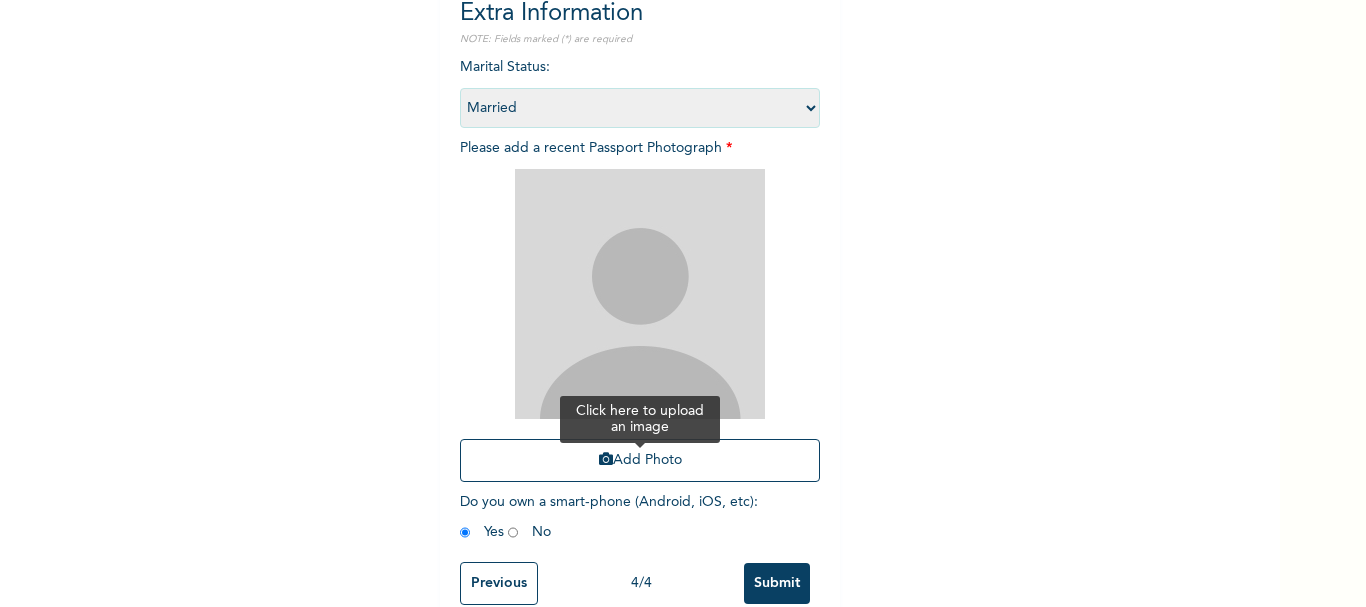 click on "Add Photo" at bounding box center [640, 460] 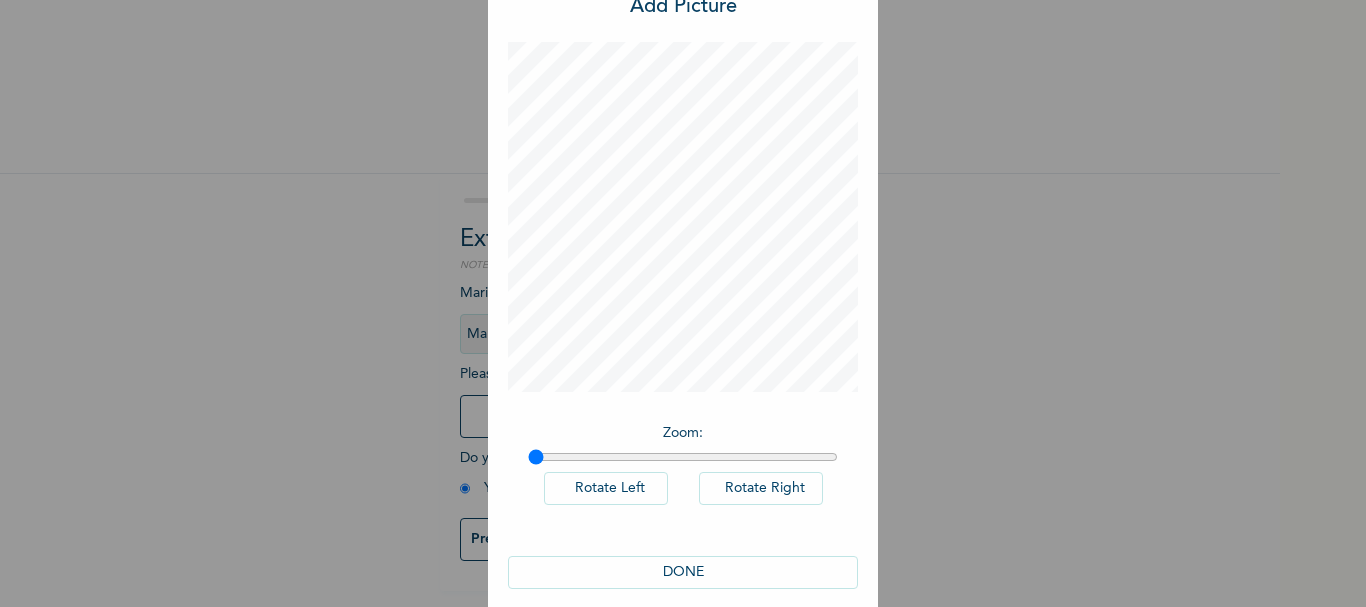 scroll, scrollTop: 91, scrollLeft: 0, axis: vertical 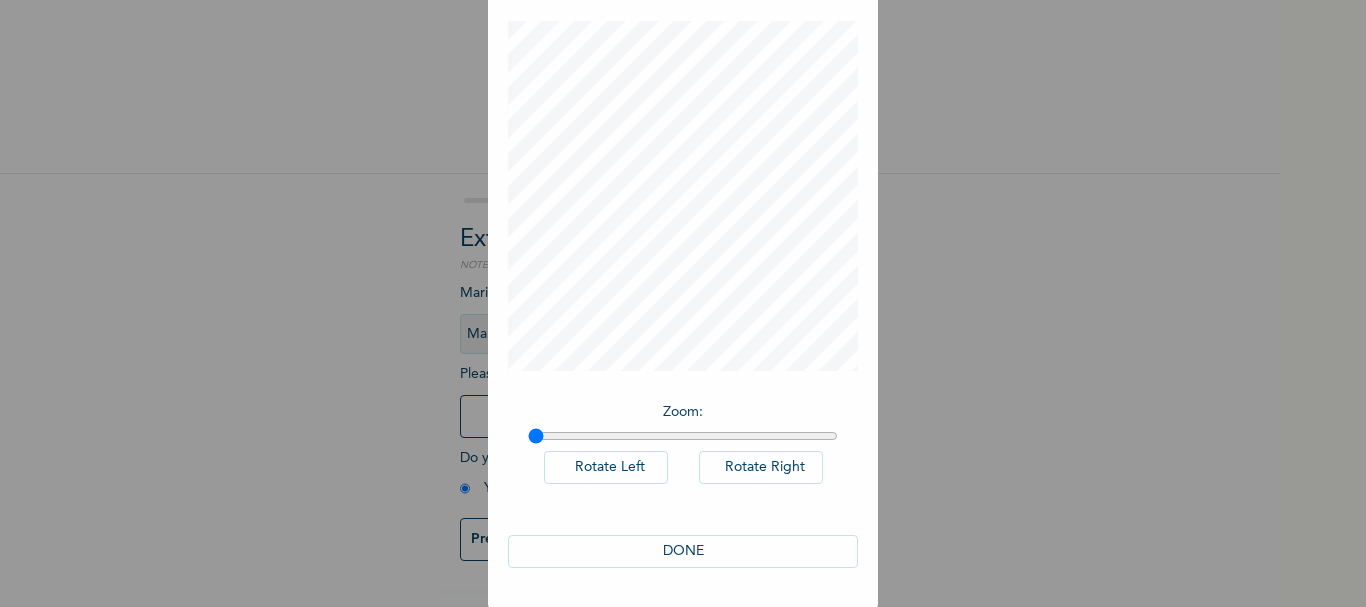 click on "DONE" at bounding box center (683, 551) 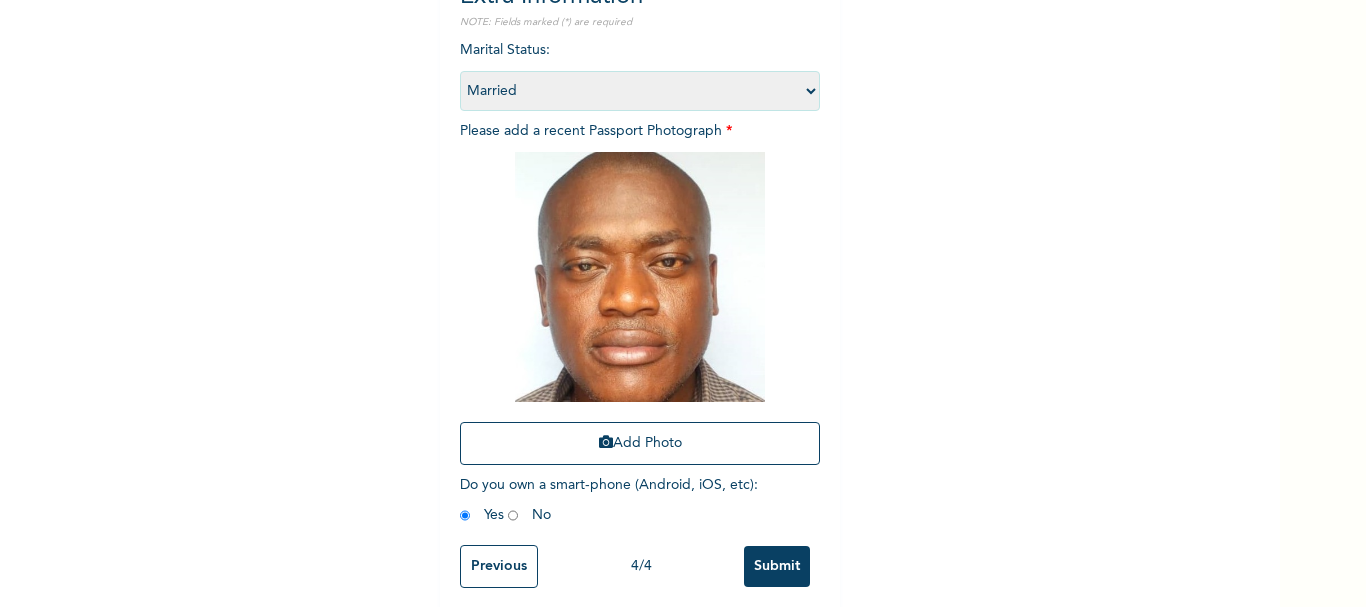 scroll, scrollTop: 263, scrollLeft: 0, axis: vertical 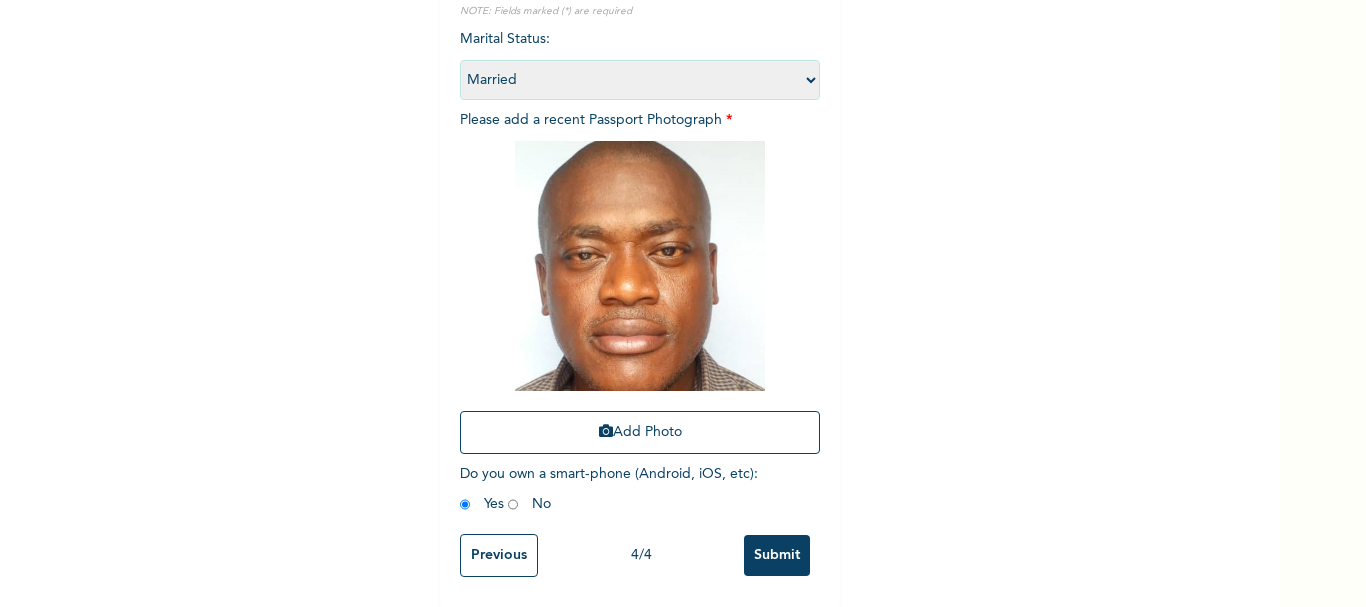 click on "Submit" at bounding box center (777, 555) 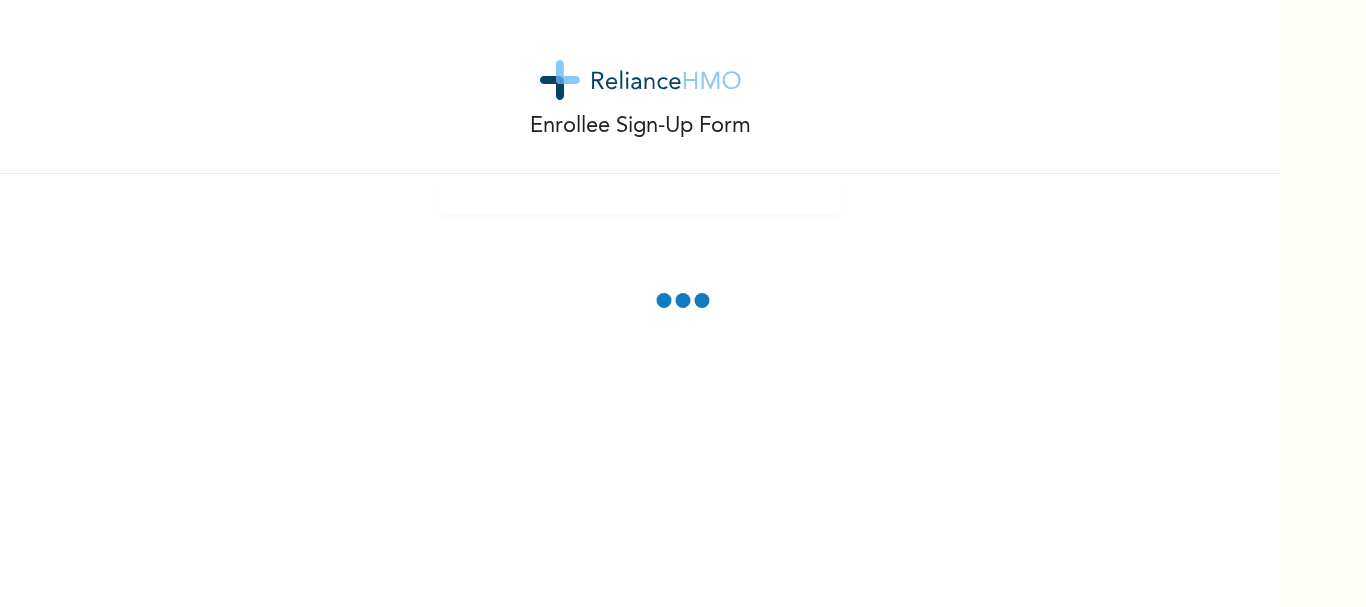 scroll, scrollTop: 0, scrollLeft: 0, axis: both 